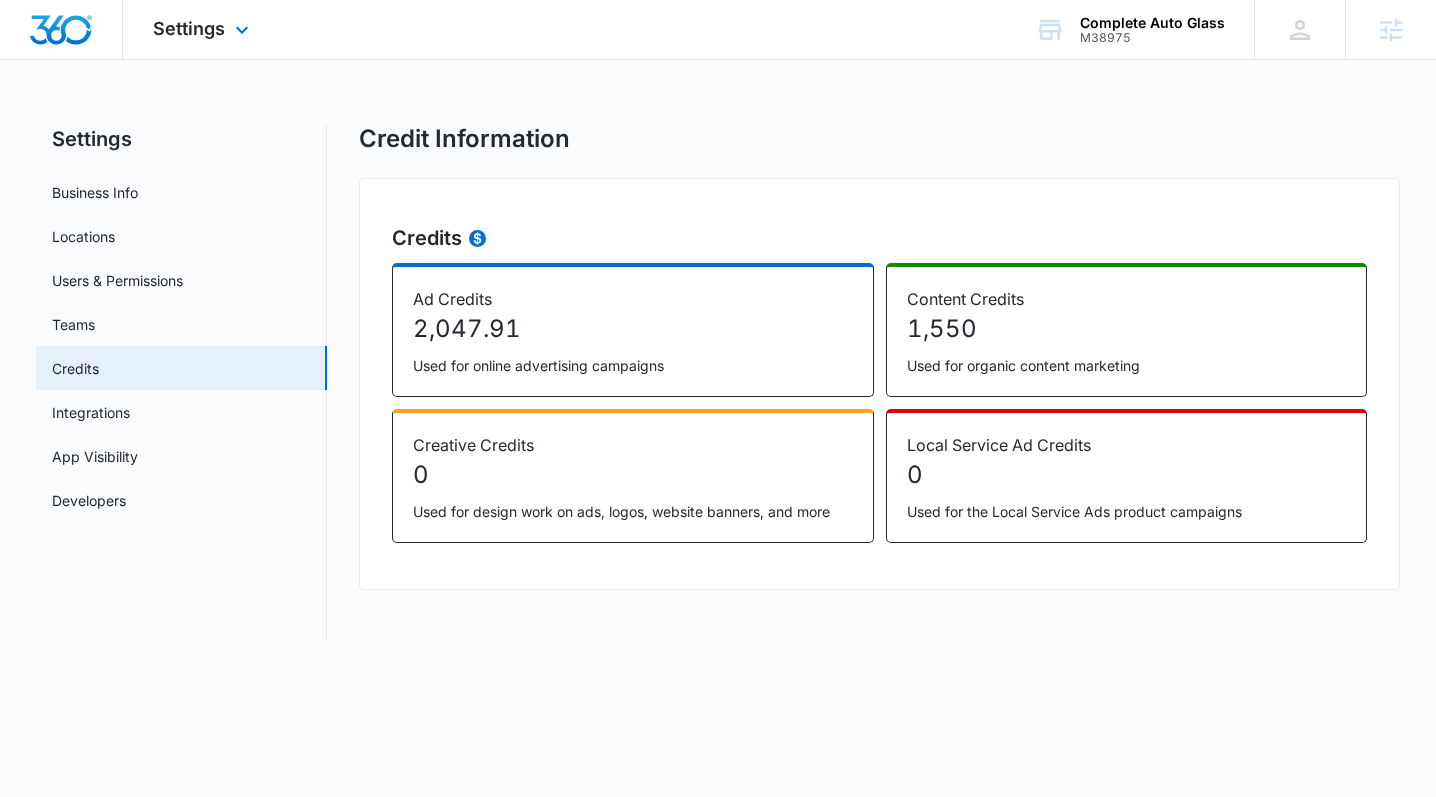 scroll, scrollTop: 0, scrollLeft: 0, axis: both 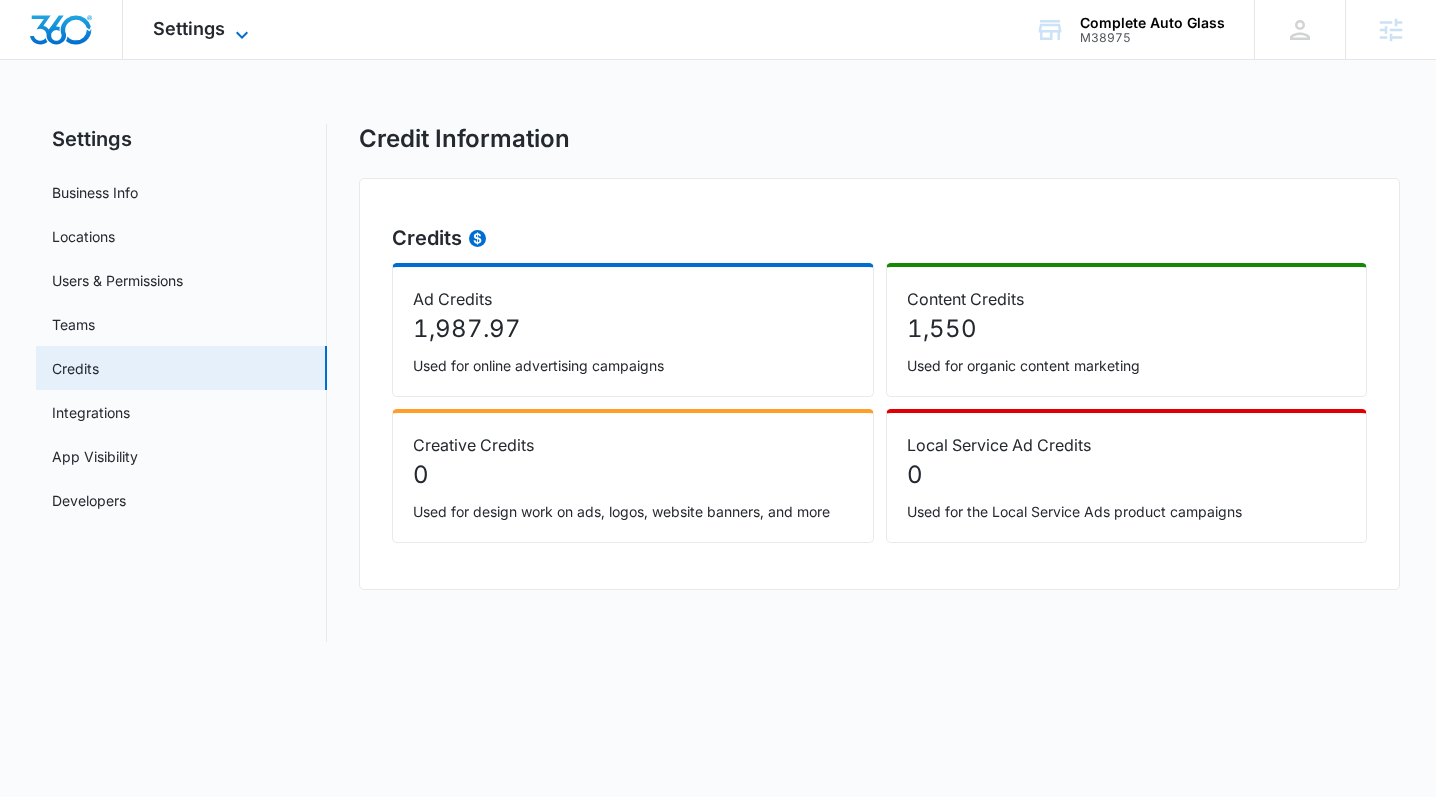 click on "Settings" at bounding box center (189, 28) 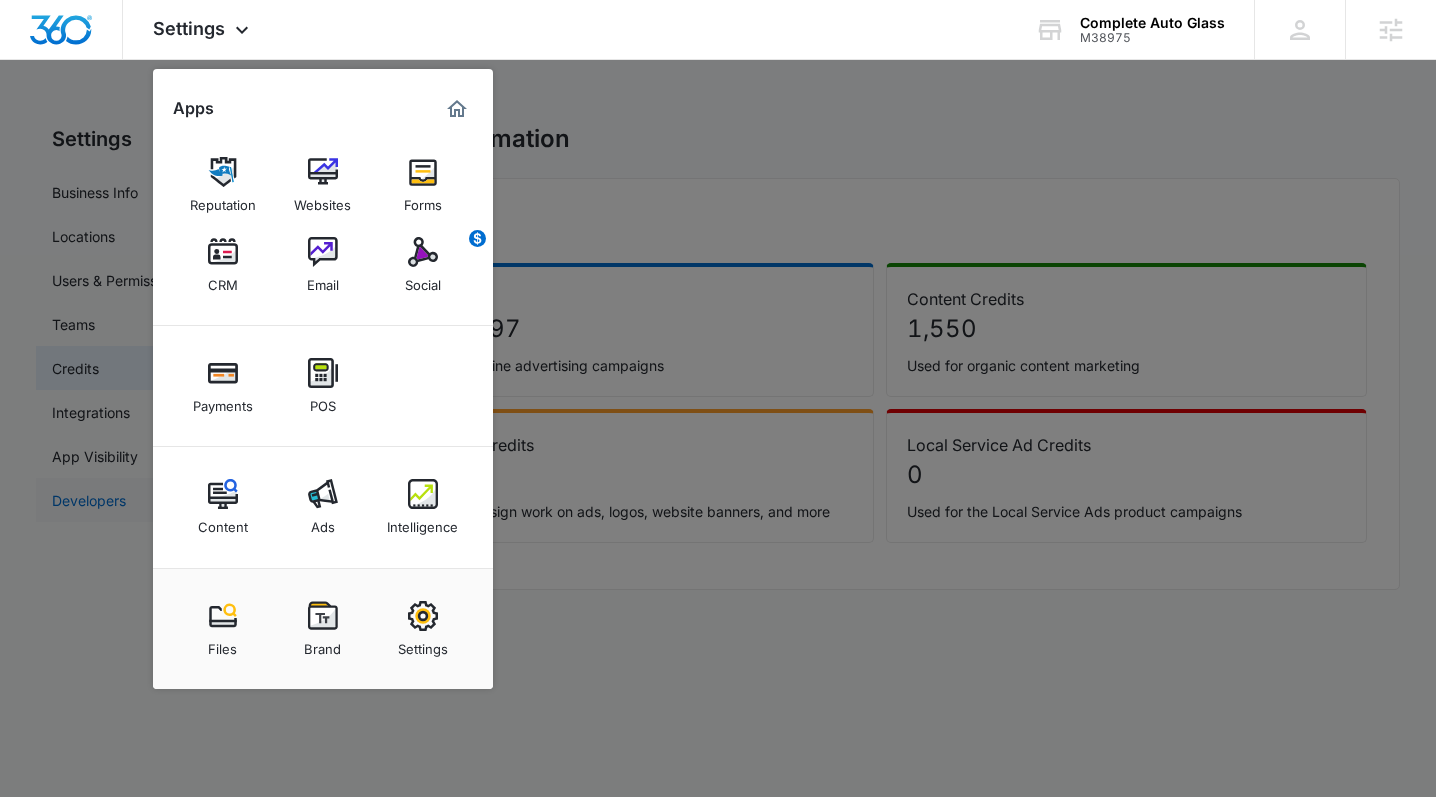 click on "Ads" at bounding box center (323, 522) 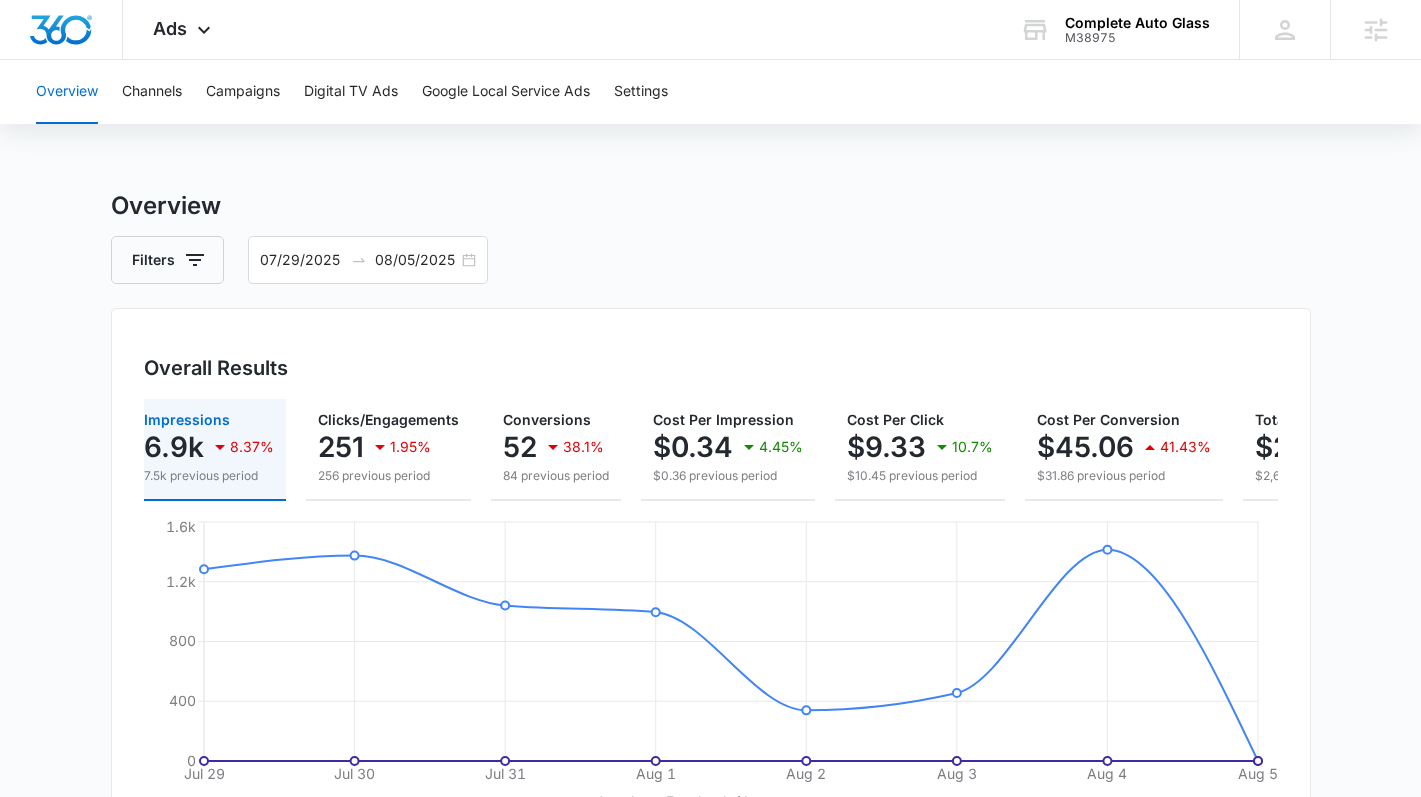 scroll, scrollTop: 0, scrollLeft: 0, axis: both 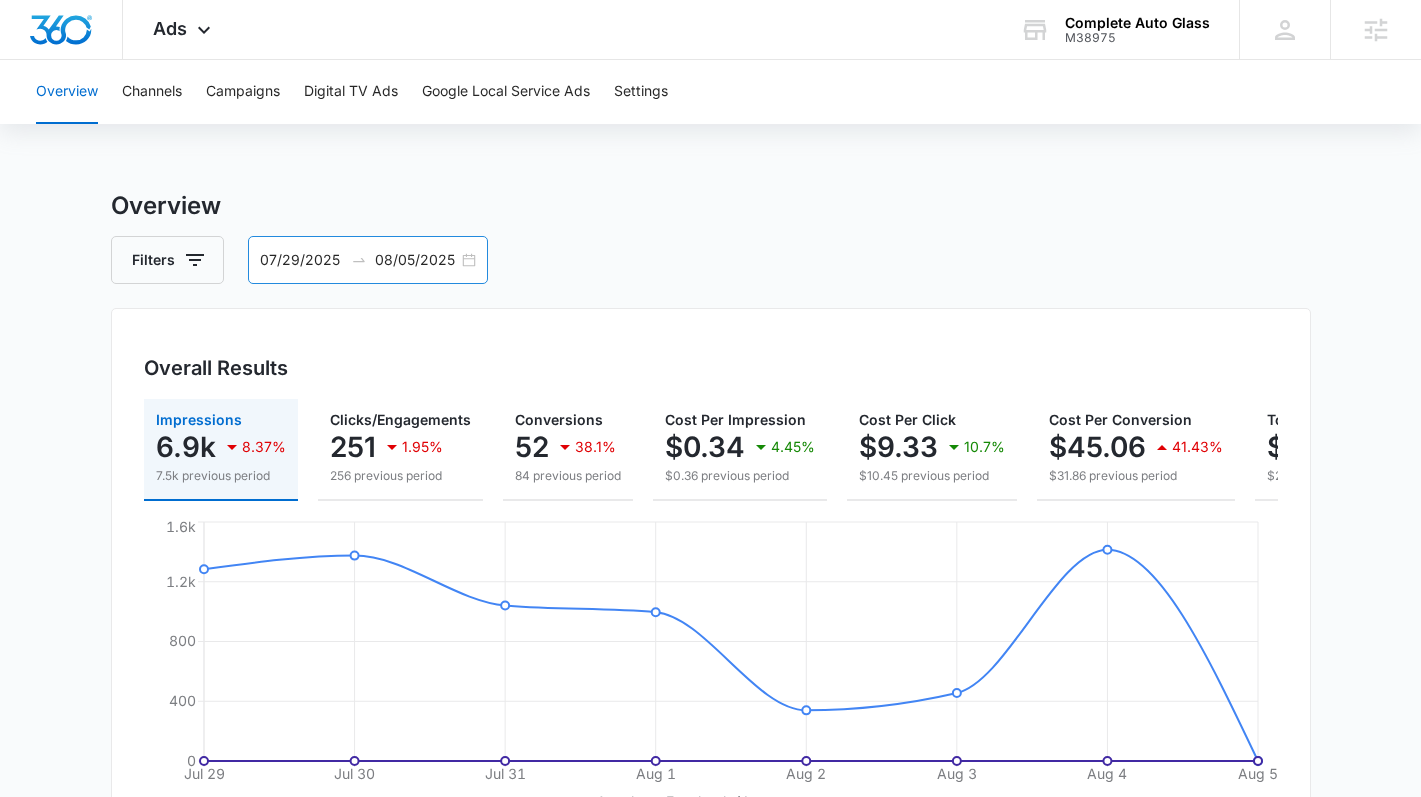 click on "07/29/2025 08/05/2025" at bounding box center (368, 260) 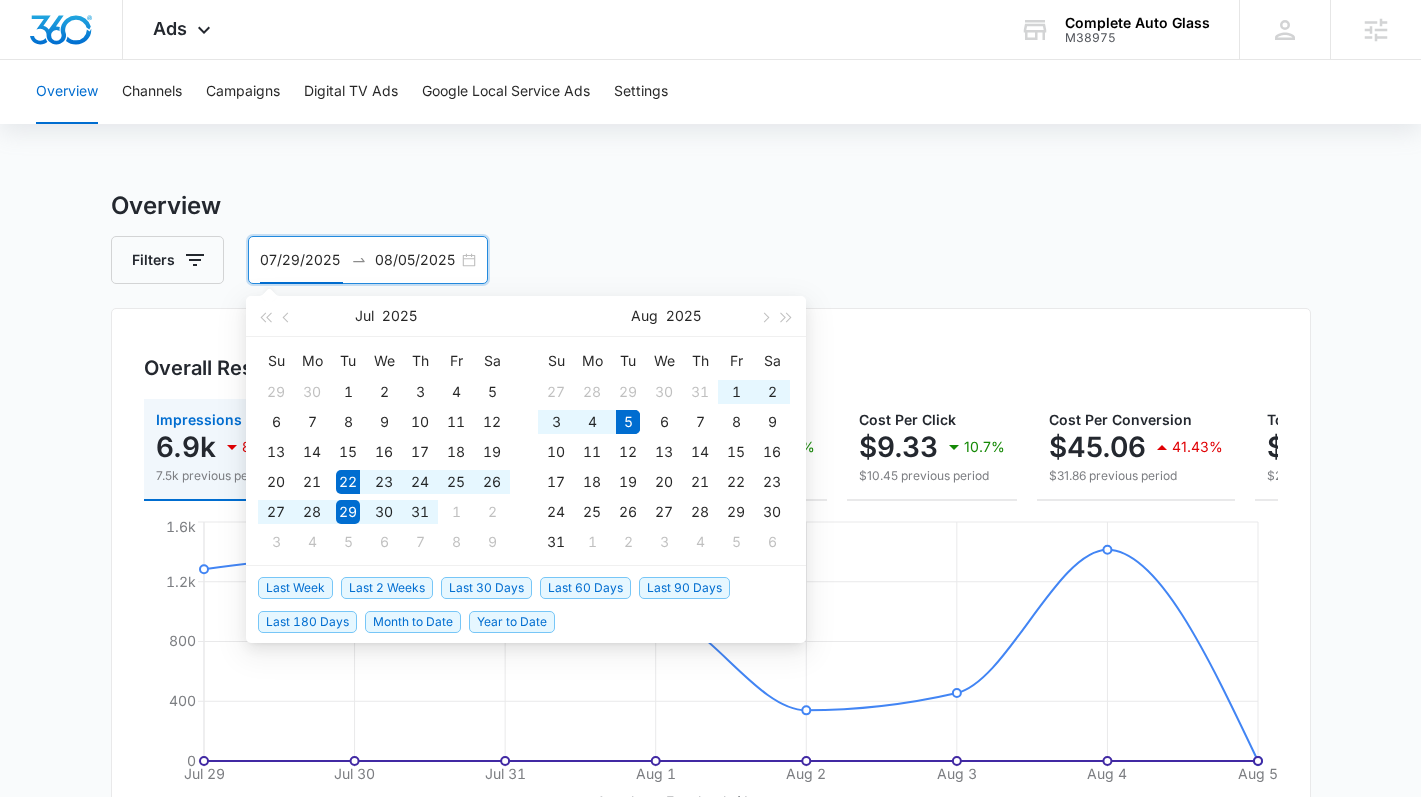 click on "Last 2 Weeks" at bounding box center (387, 588) 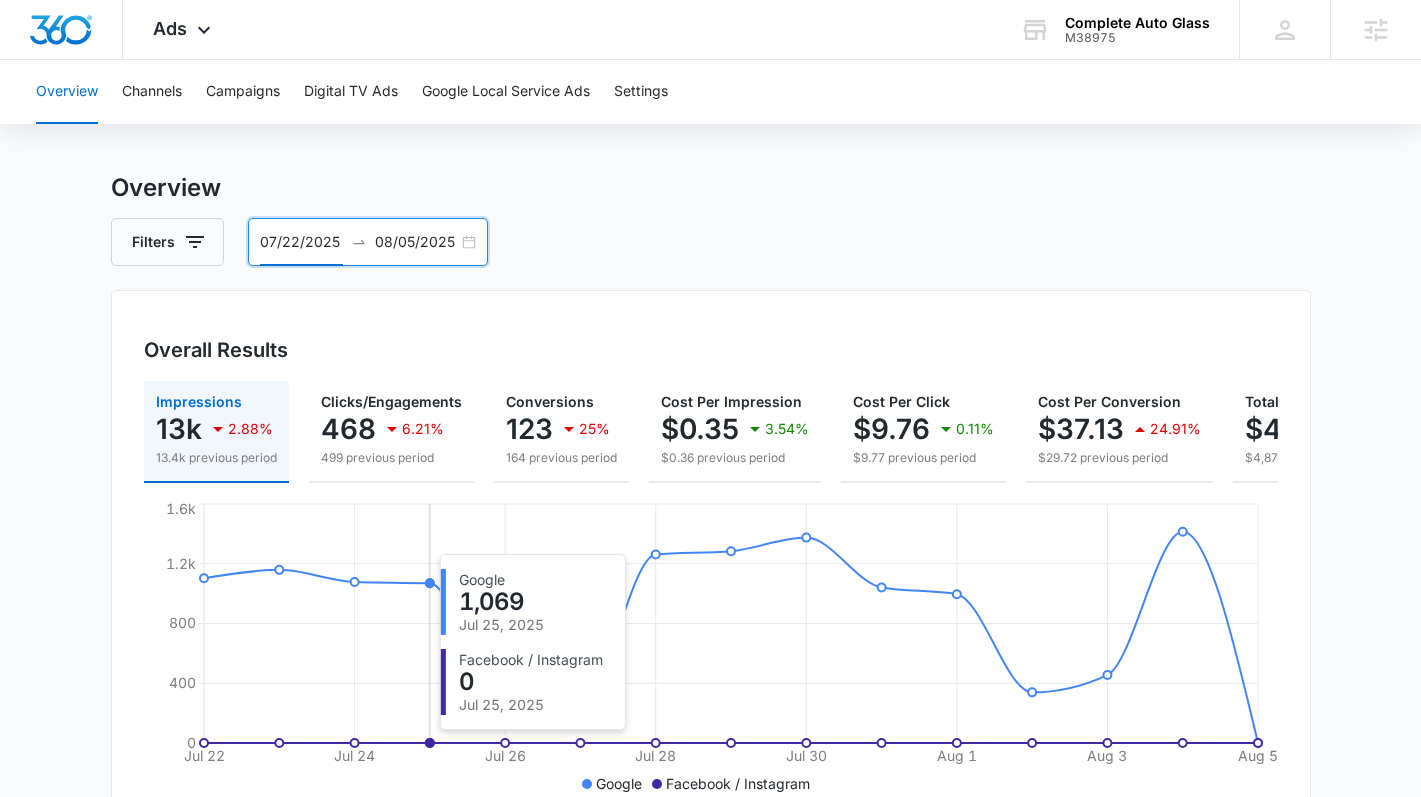 scroll, scrollTop: 39, scrollLeft: 0, axis: vertical 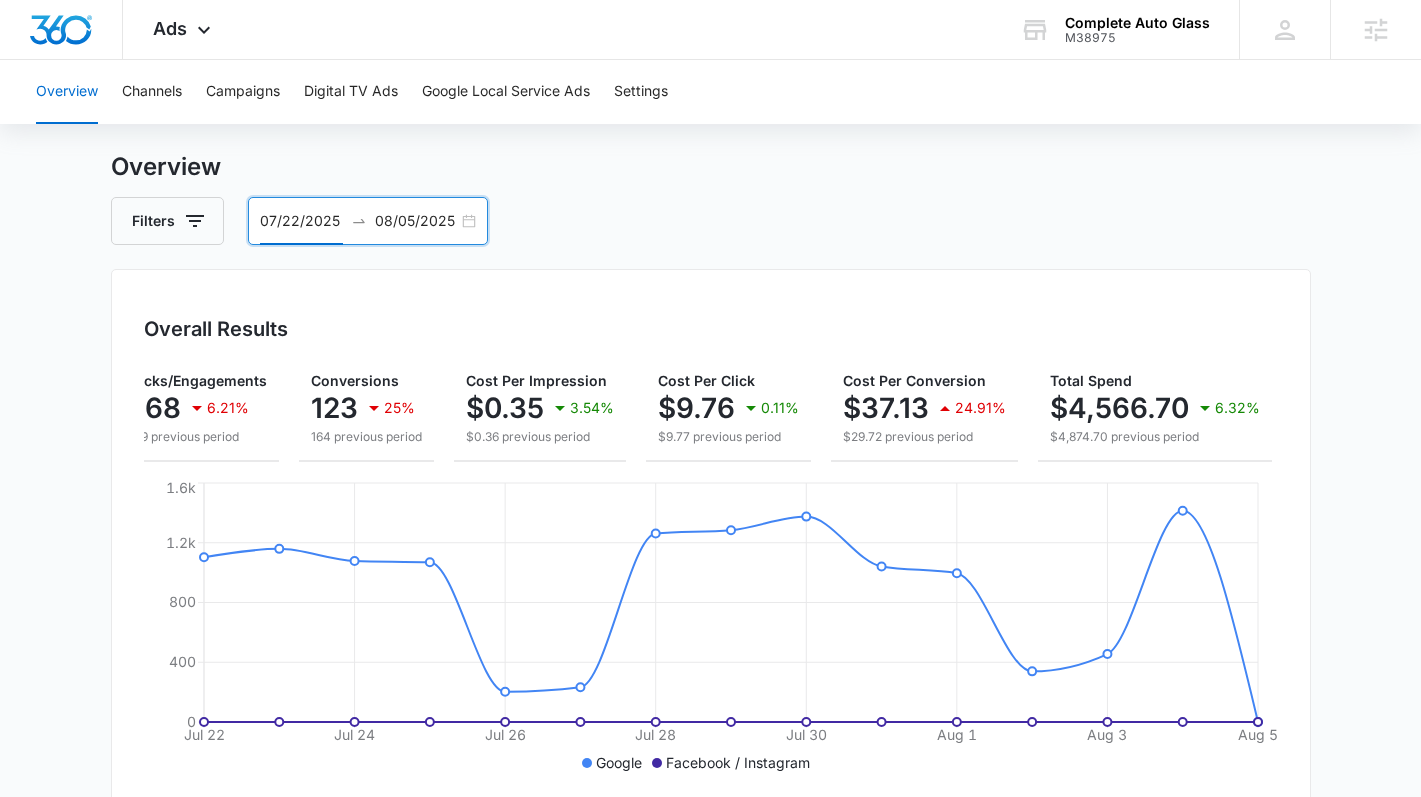 drag, startPoint x: 468, startPoint y: 214, endPoint x: 463, endPoint y: 300, distance: 86.145226 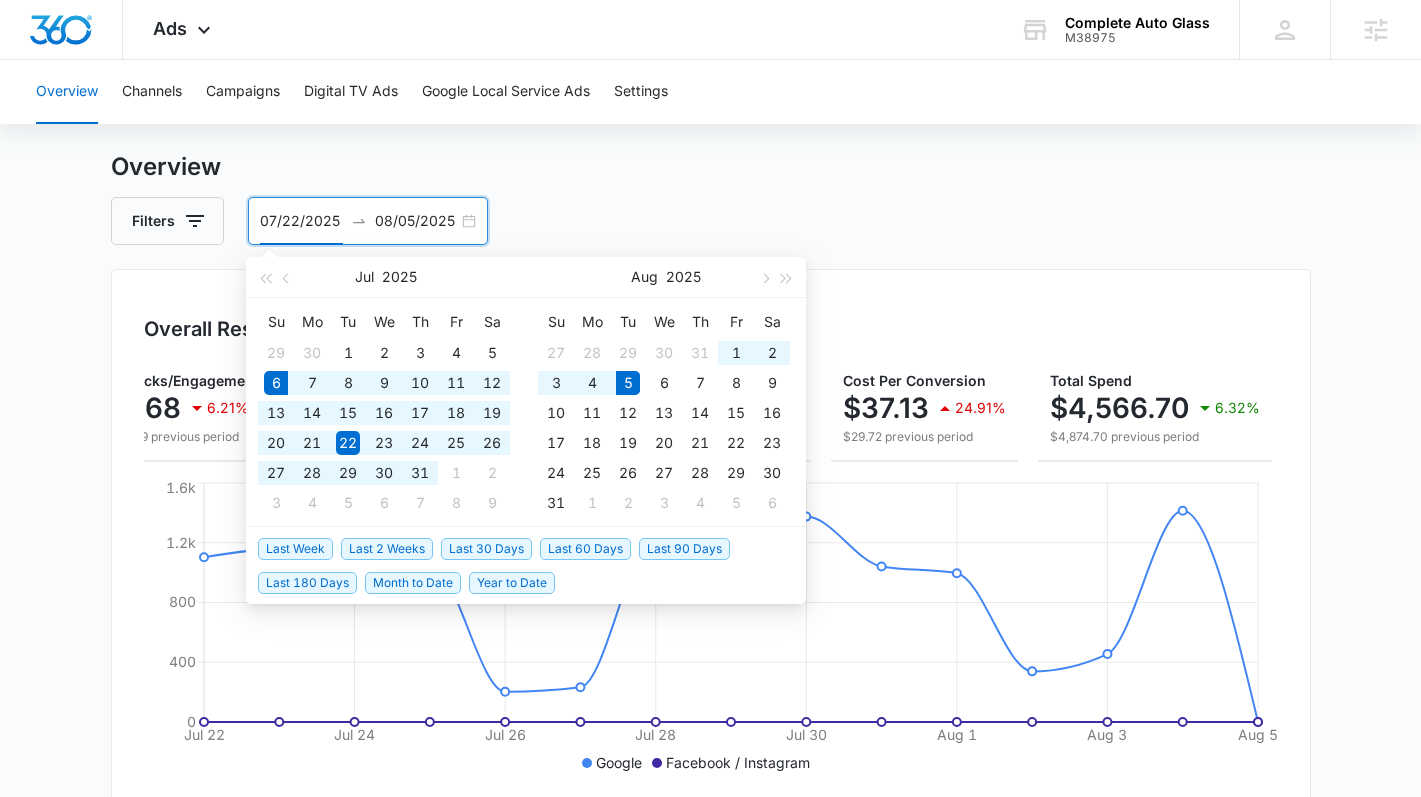 click on "Last 30 Days" at bounding box center [486, 549] 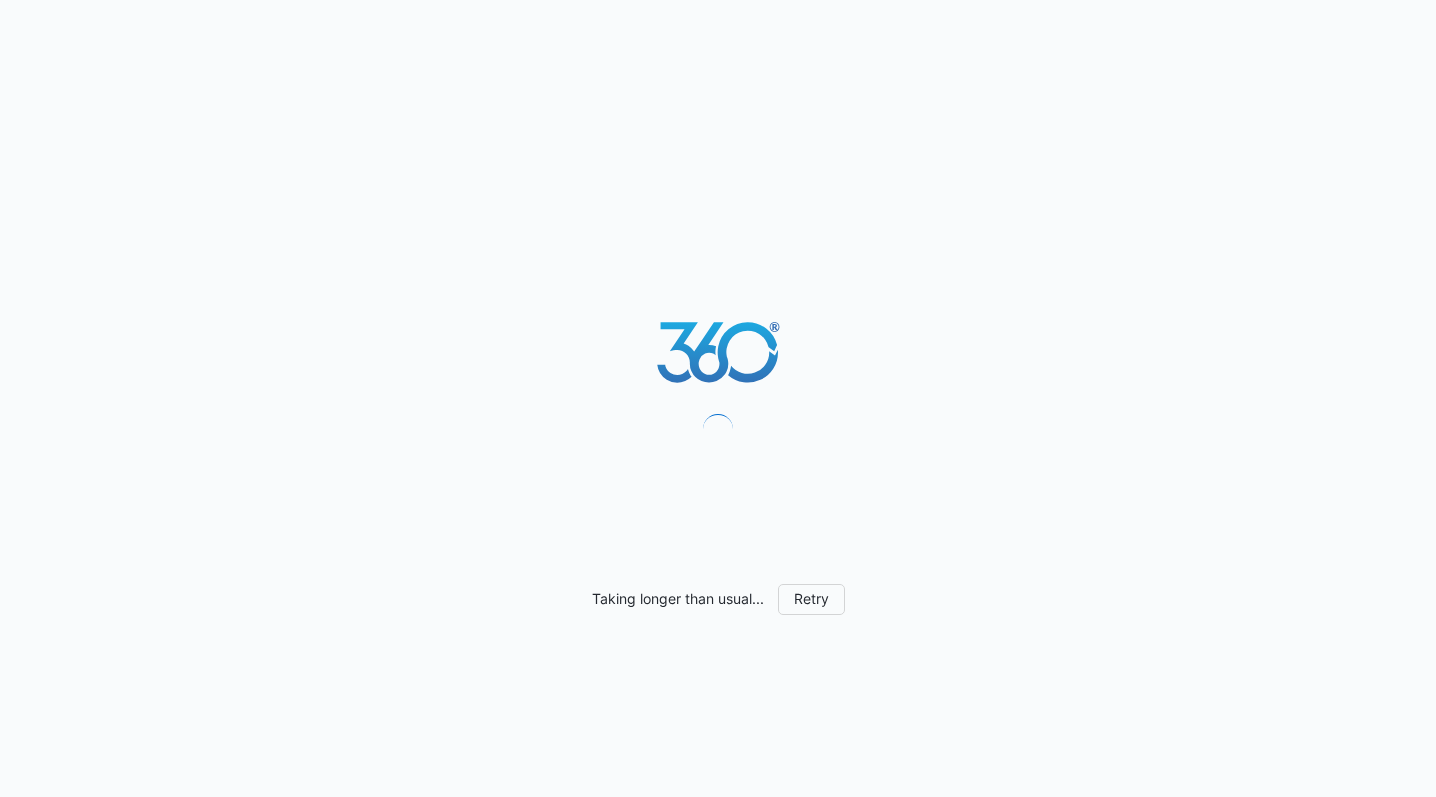 scroll, scrollTop: 0, scrollLeft: 0, axis: both 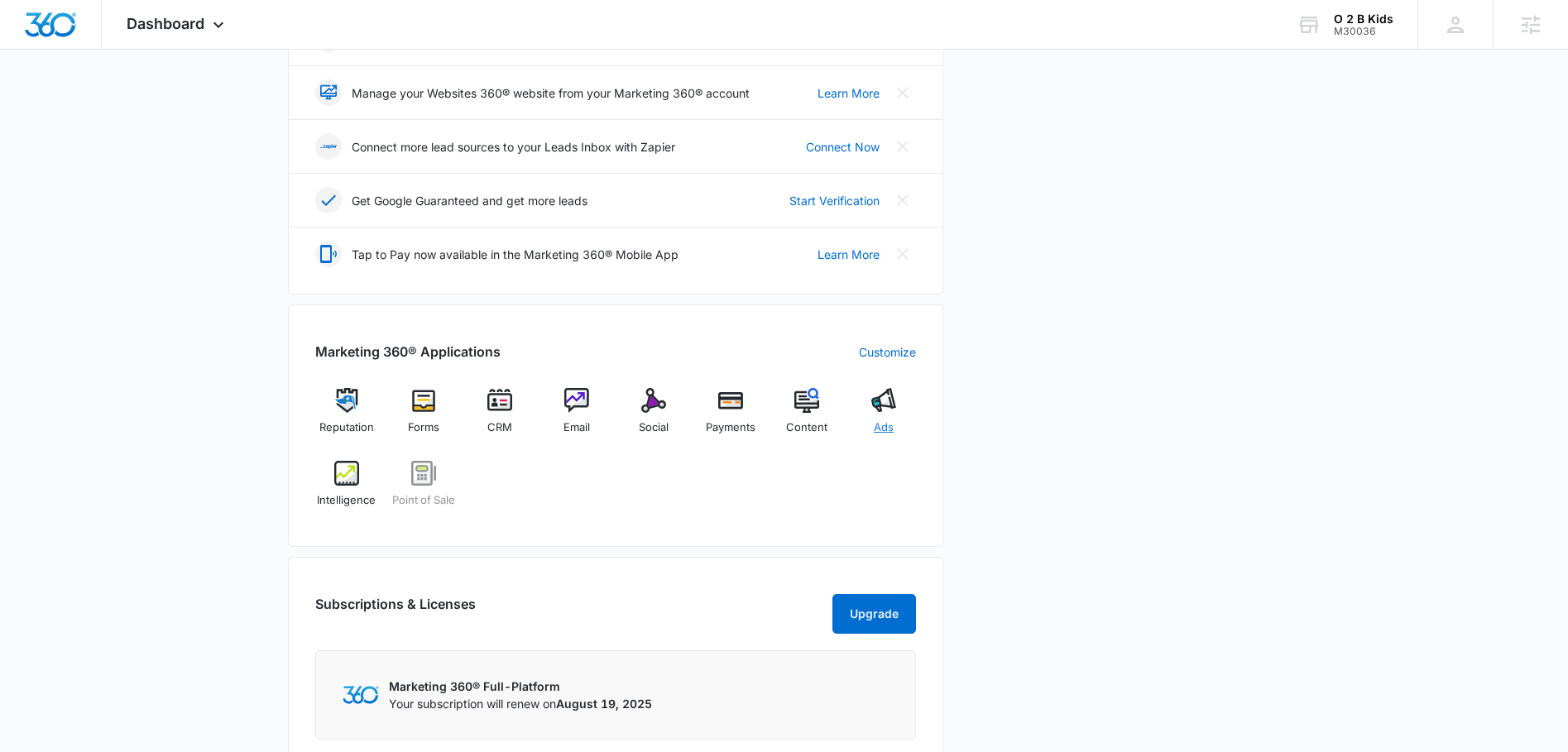 click at bounding box center [884, 400] 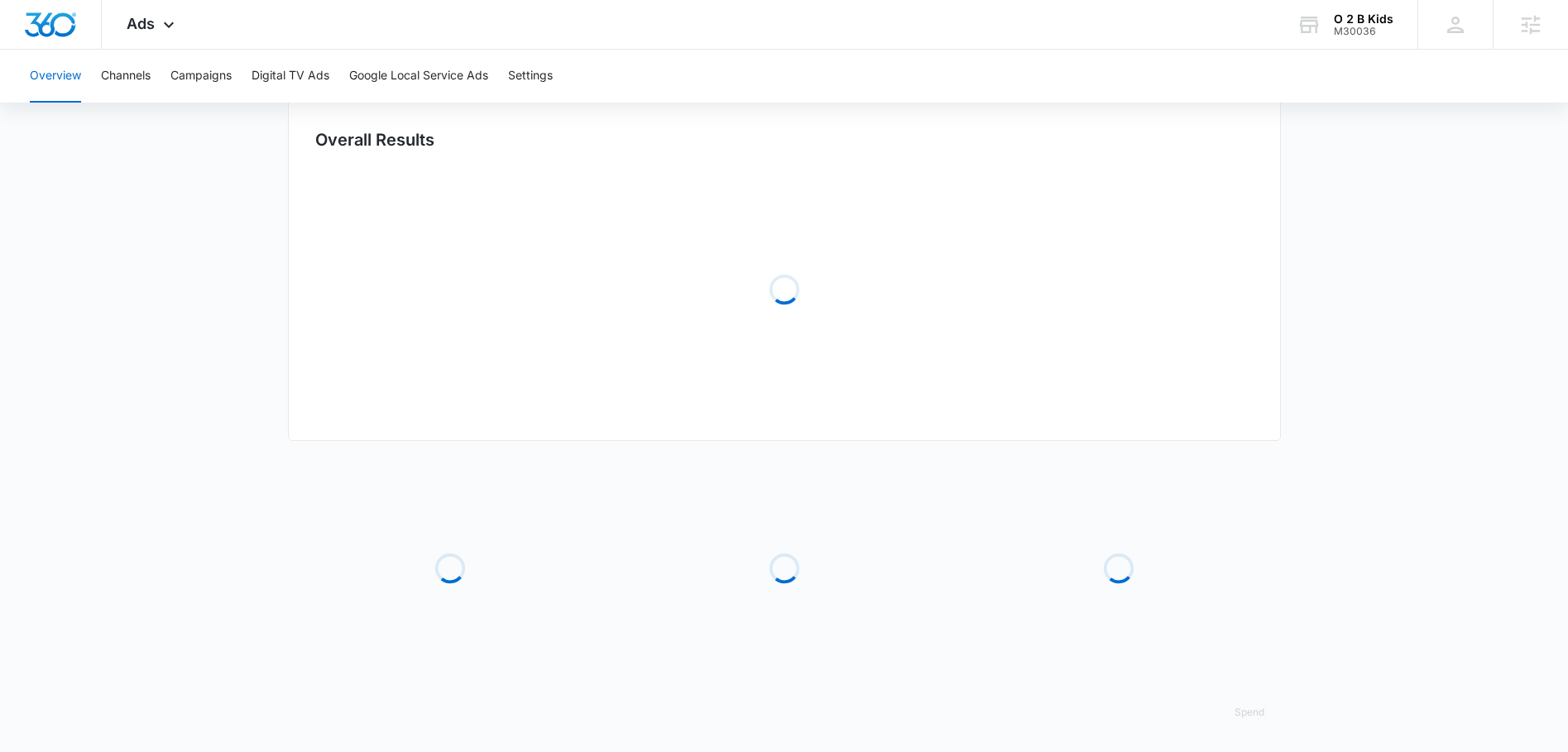 scroll, scrollTop: 0, scrollLeft: 0, axis: both 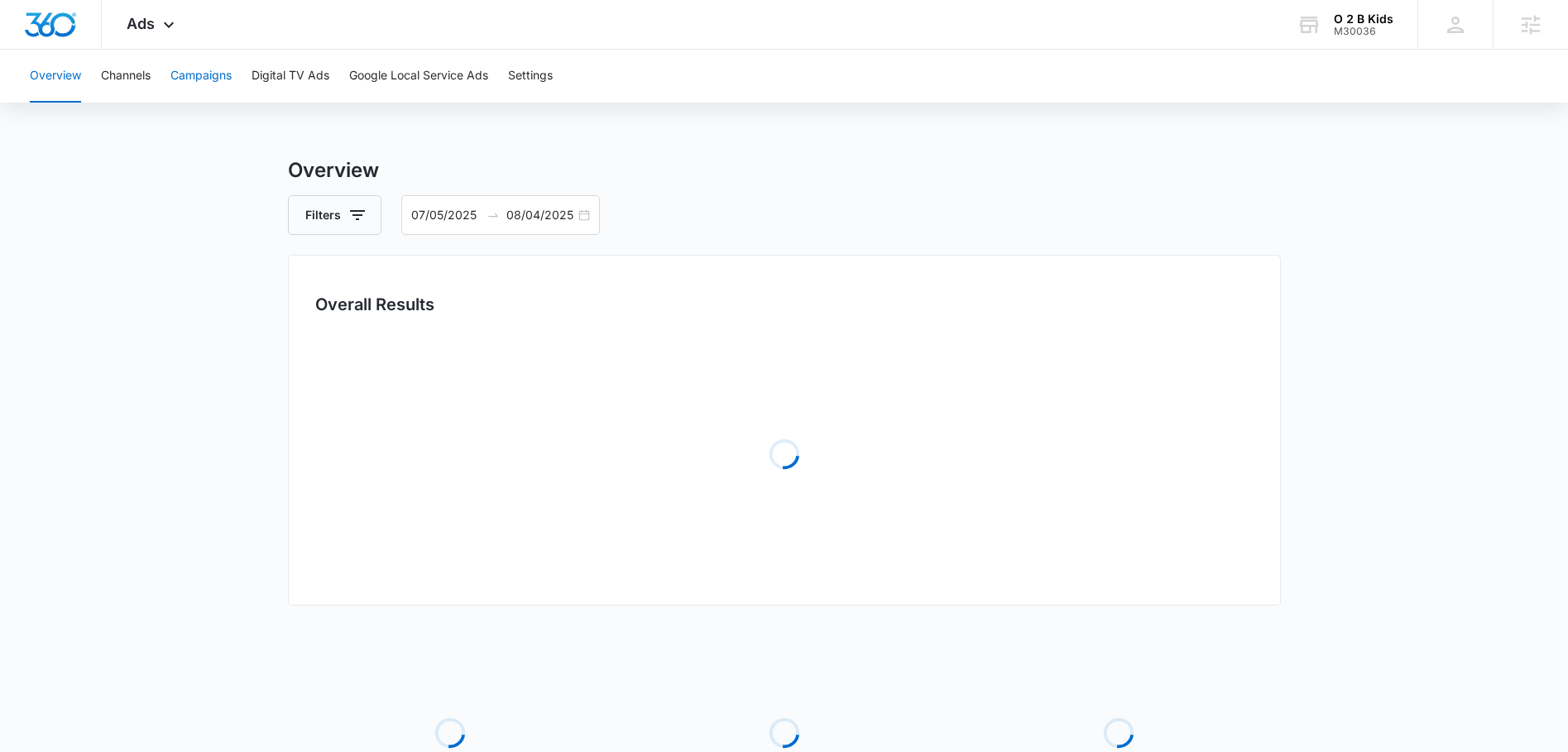 click on "Campaigns" at bounding box center [201, 76] 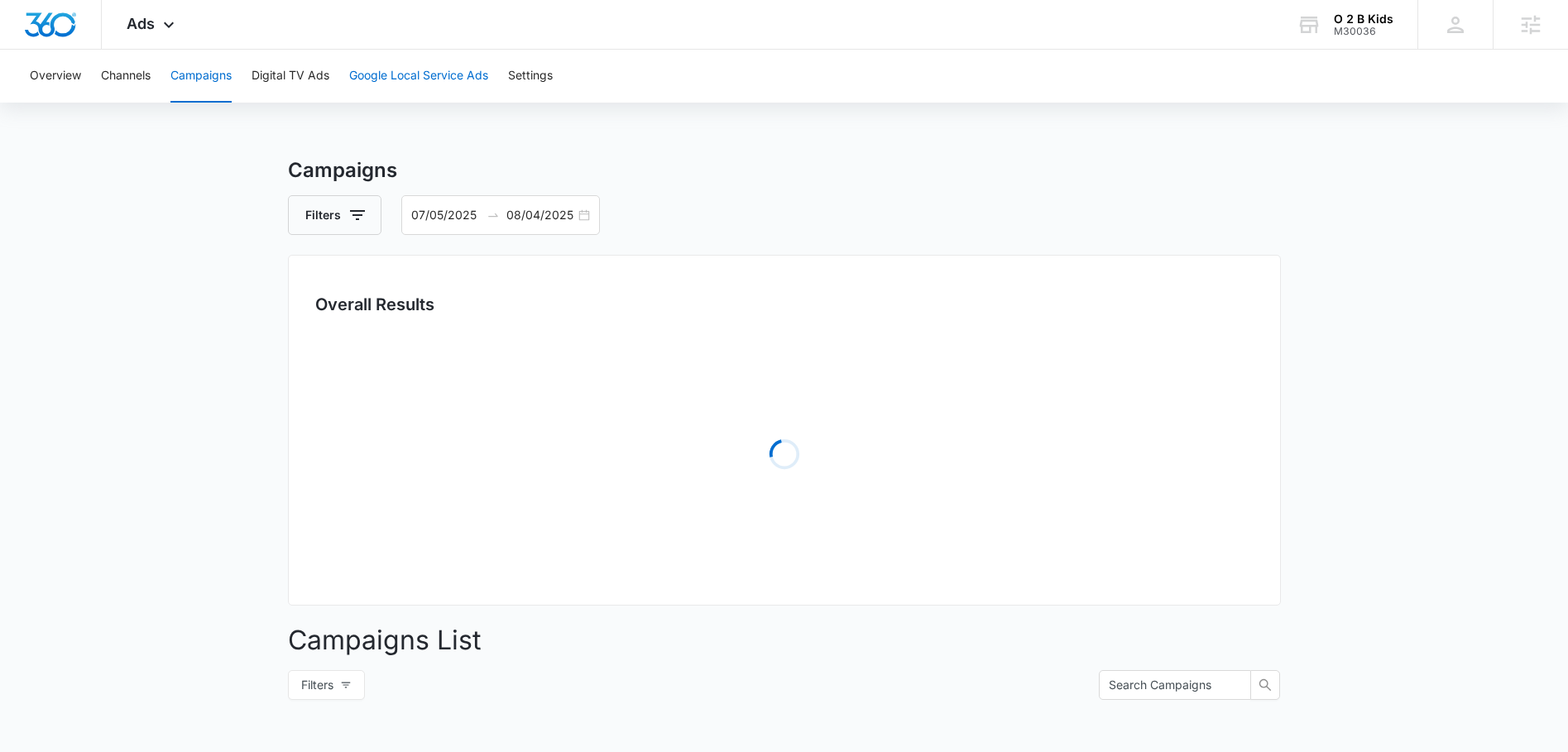 click on "Google Local Service Ads" at bounding box center (419, 76) 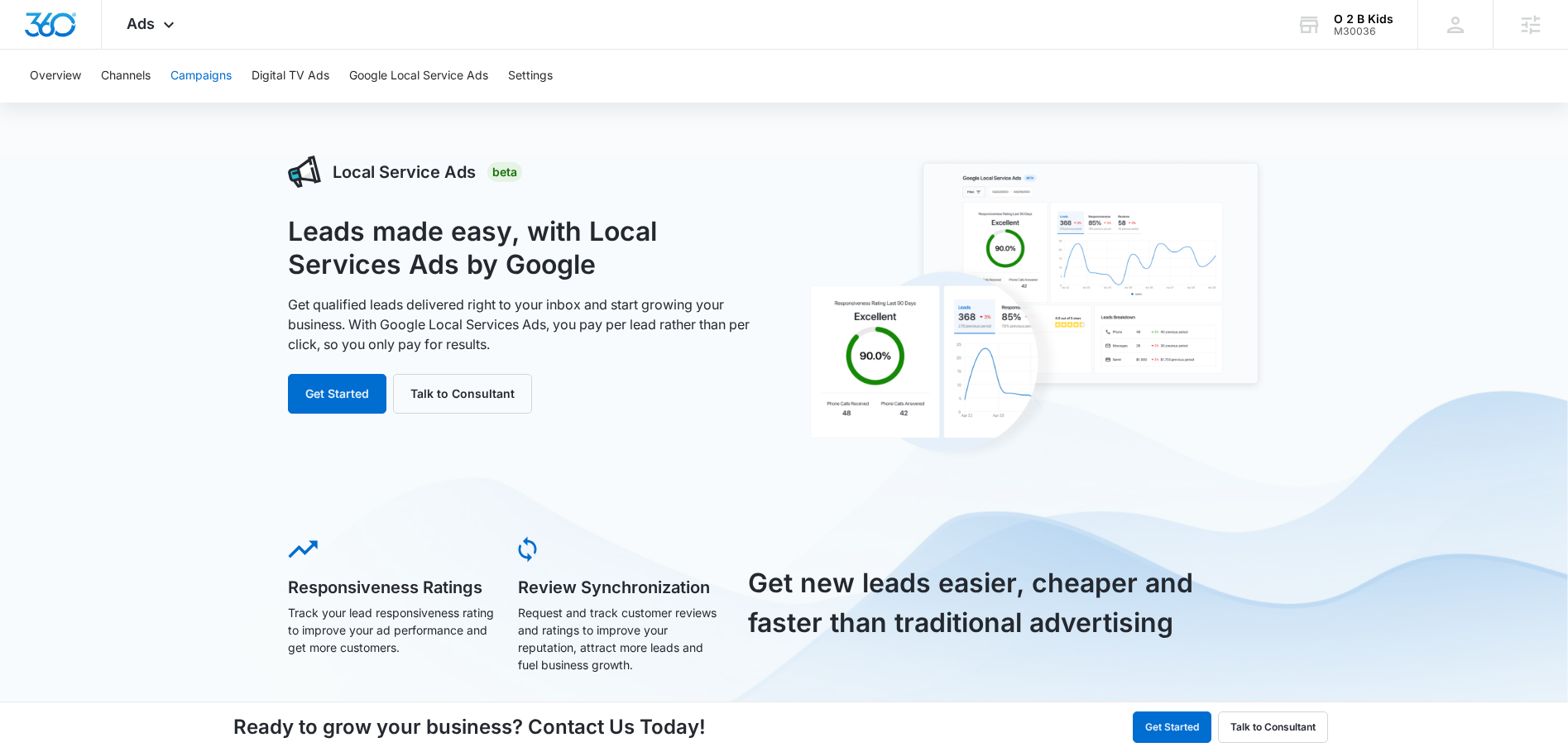 click on "Campaigns" at bounding box center (201, 76) 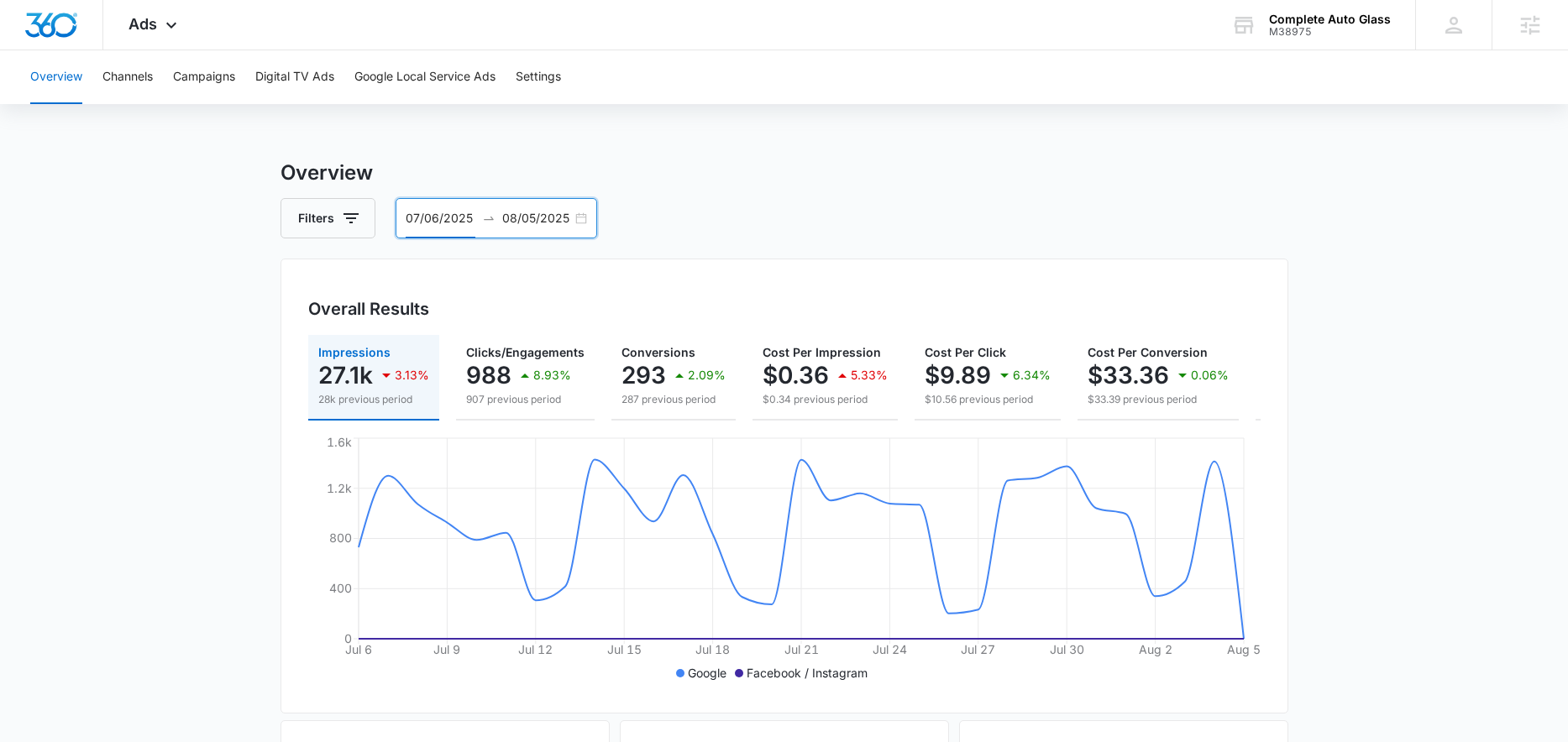 scroll, scrollTop: 33, scrollLeft: 0, axis: vertical 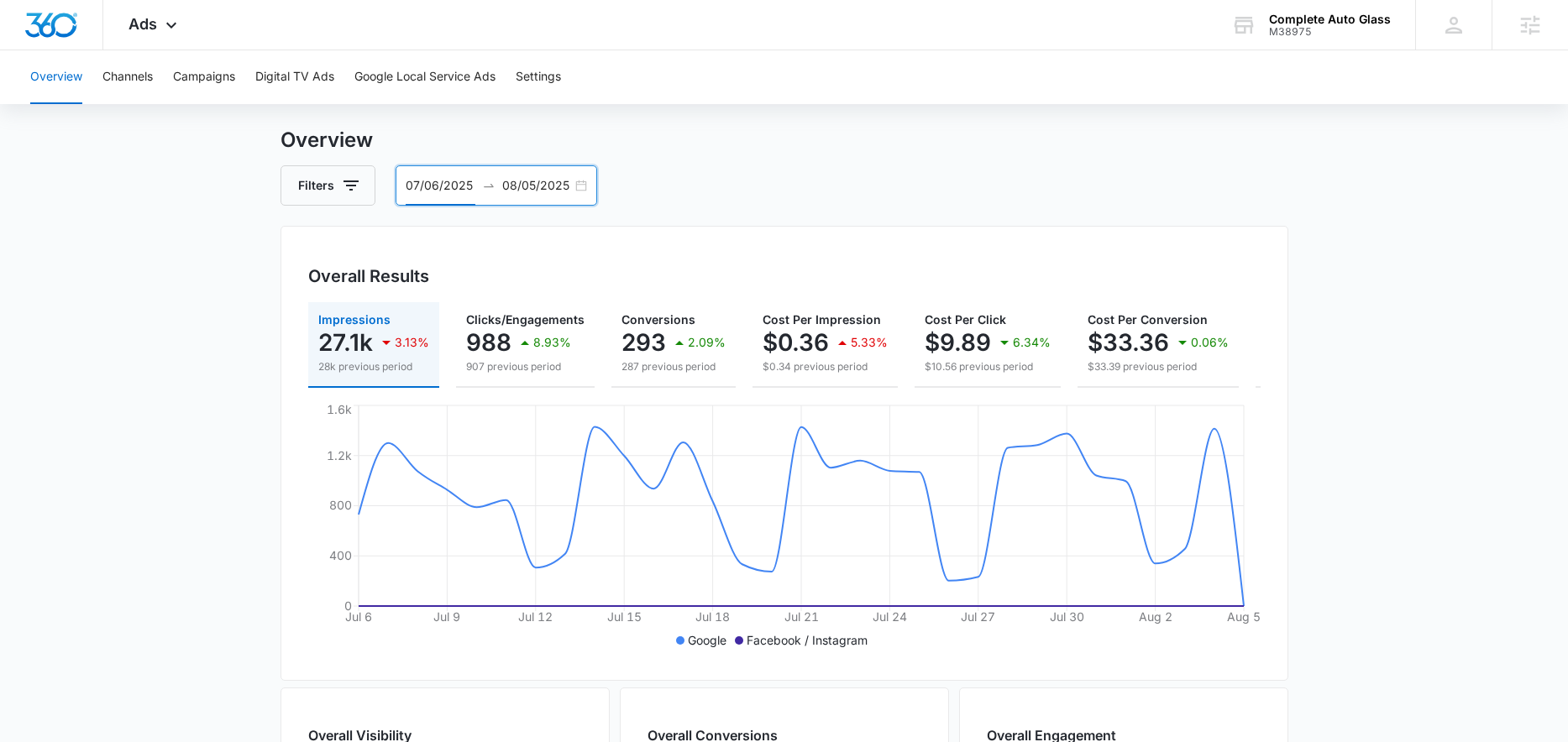 click on "07/06/2025 08/05/2025" at bounding box center [496, 186] 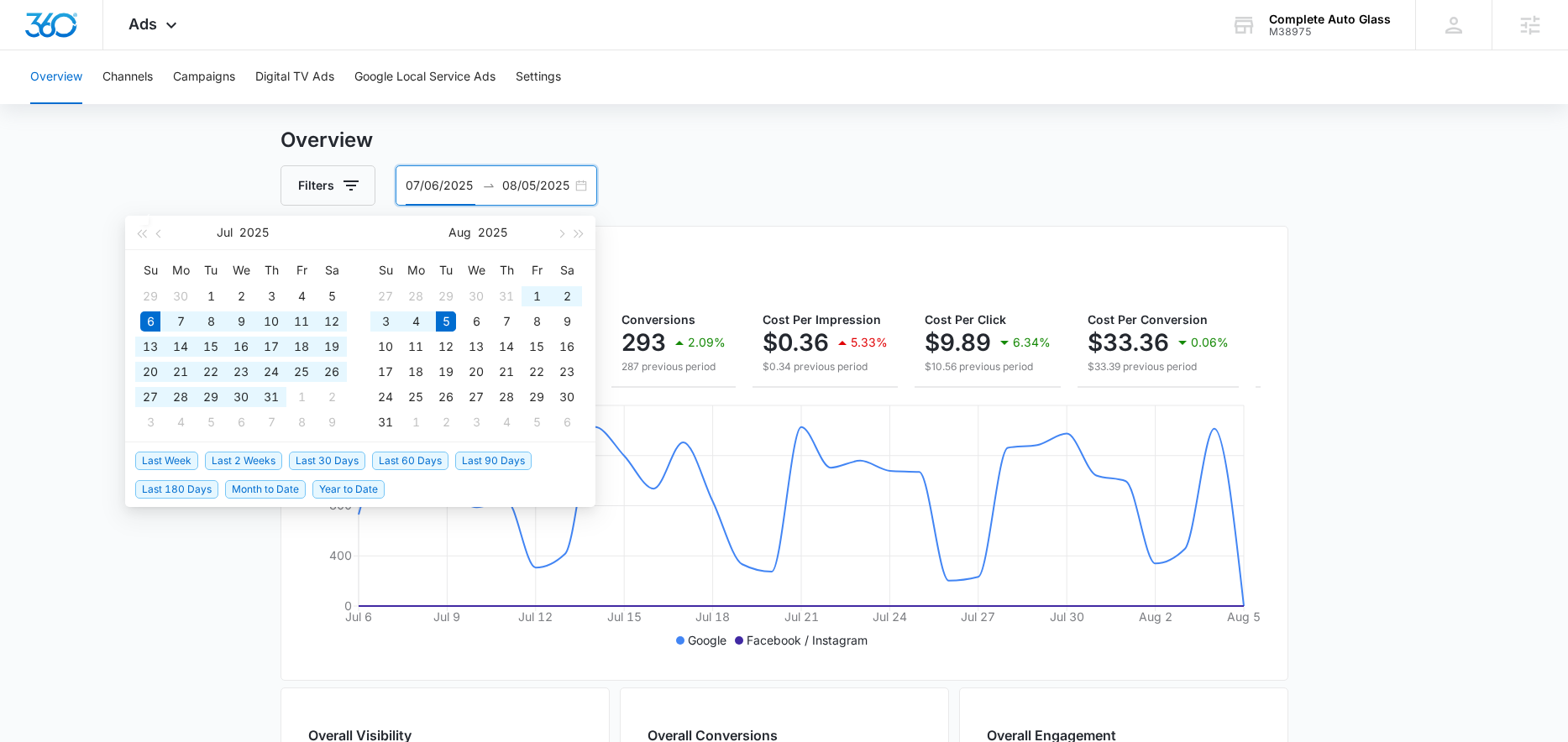 click on "Overview Channels Campaigns Digital TV Ads Google Local Service Ads Settings Overview Filters 07/06/2025 08/05/2025 Overall Results Impressions 27.1k 3.13%  28k previous period Clicks/Engagements 988 8.93%  907 previous period Conversions 293 2.09%  287 previous period Cost Per Impression $0.36 5.33%  $0.34 previous period Cost Per Click $9.89 6.34%  $10.56 previous period Cost Per Conversion $33.36 0.06%  $33.39 previous period Total Spend $9,775.70 2.03%  $9,581.40 previous period Jul 6 Jul 9 Jul 12 Jul 15 Jul 18 Jul 21 Jul 24 Jul 27 Jul 30 Aug 2 Aug 5 0 400 800 1.2k 1.6k Google Facebook / Instagram Overall Visibility Jul. 06 - Aug. 05, 2025 Impressions 27,138 3.13%  from 28,015 Jul 17, 2025 Aug 5, 2025 0 1.6k 3.2k Jul. 06 - Aug. 05, 2025 Jun. 05 - Jul. 05, 2025 Market Share (Search channels only) 0% 0%  from 0% Cost Per Impression $0.36 5.33%  from $0.34 Overall Conversions Jul. 06 - Aug. 05, 2025 Conversions 293 2.09%  from 287 Jul 17, 2025 Aug 5, 2025 0 12 24 Jul. 06 - Aug. 05, 2025 Conversion Rate 29.7%" at bounding box center (784, 674) 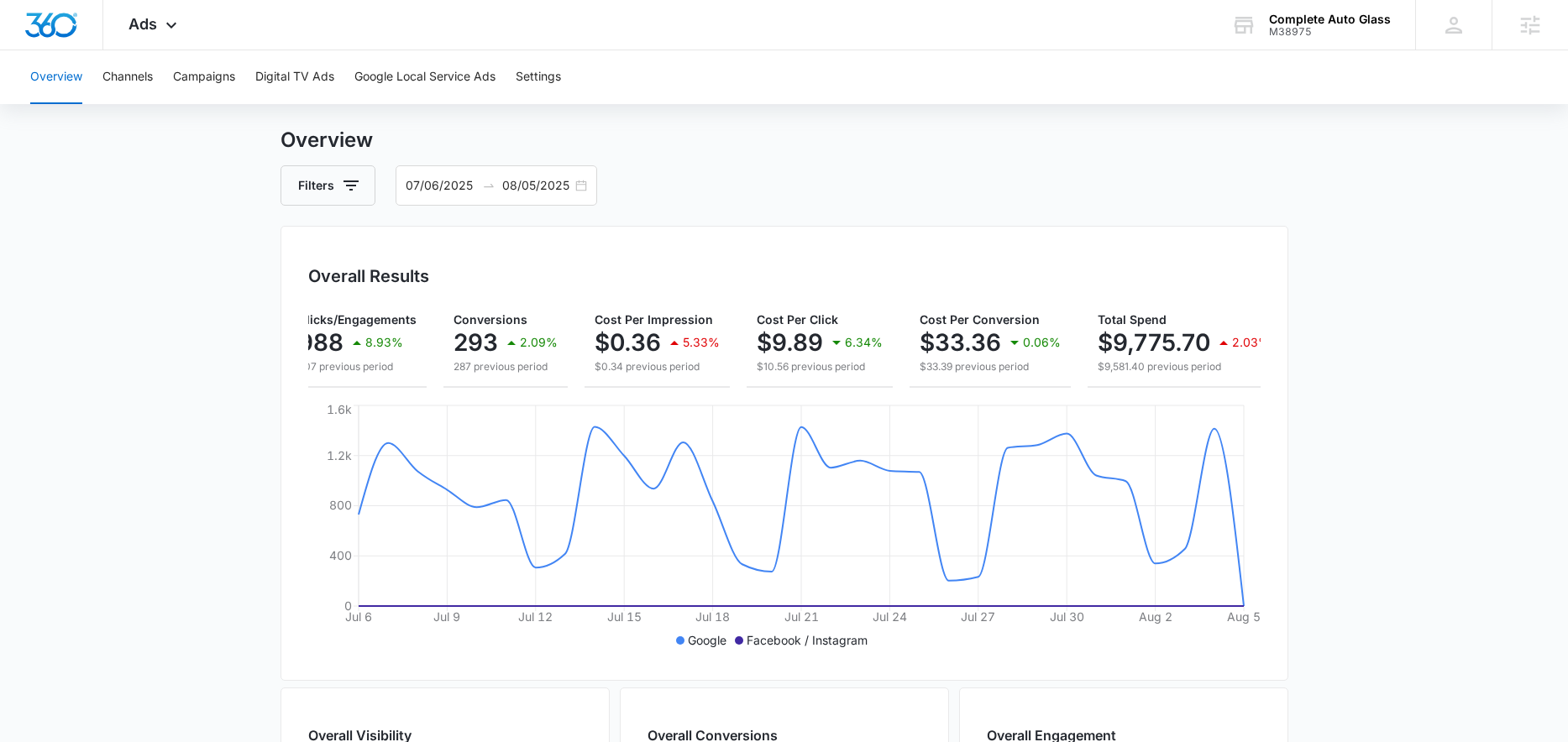 scroll, scrollTop: 0, scrollLeft: 0, axis: both 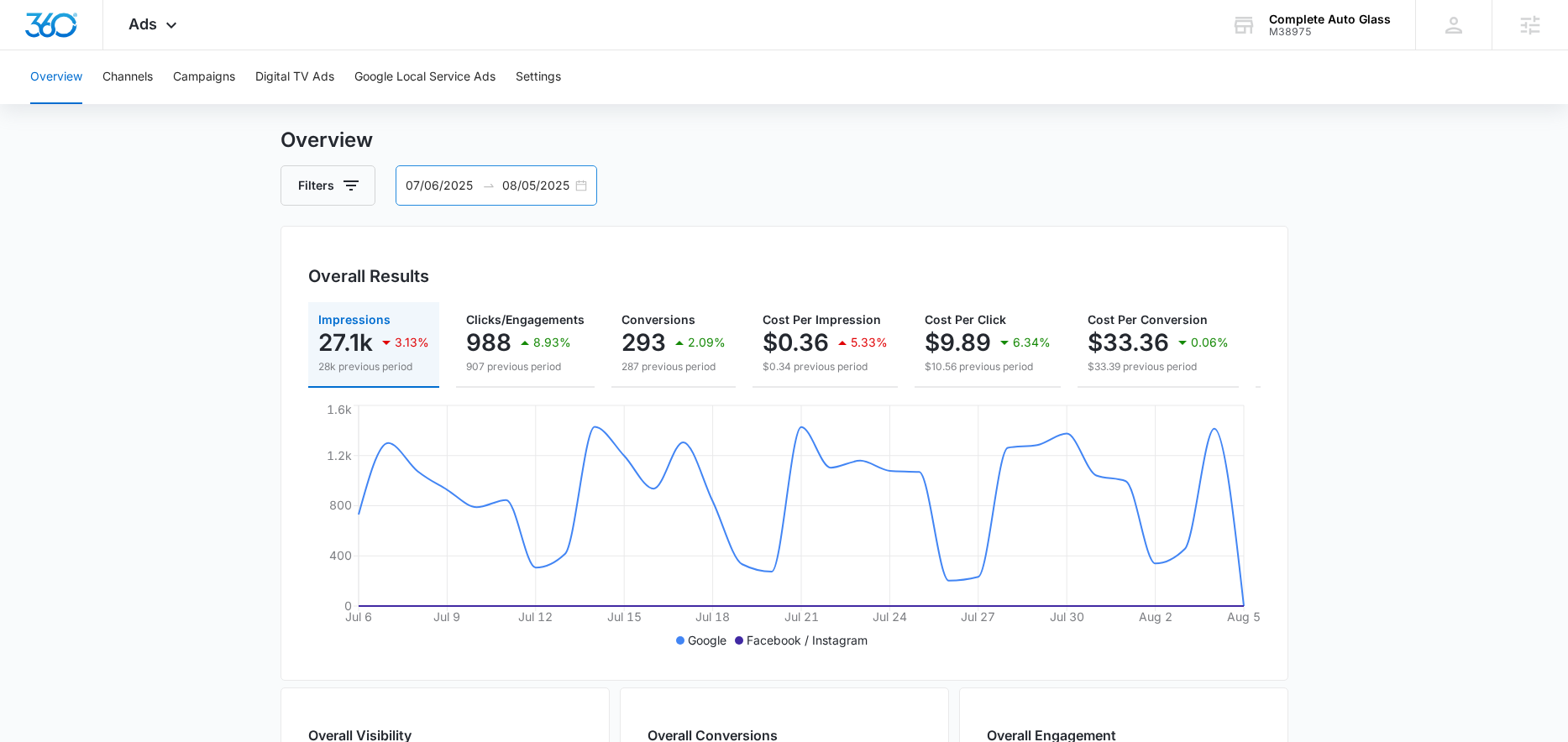 click on "07/06/2025 08/05/2025" at bounding box center [496, 186] 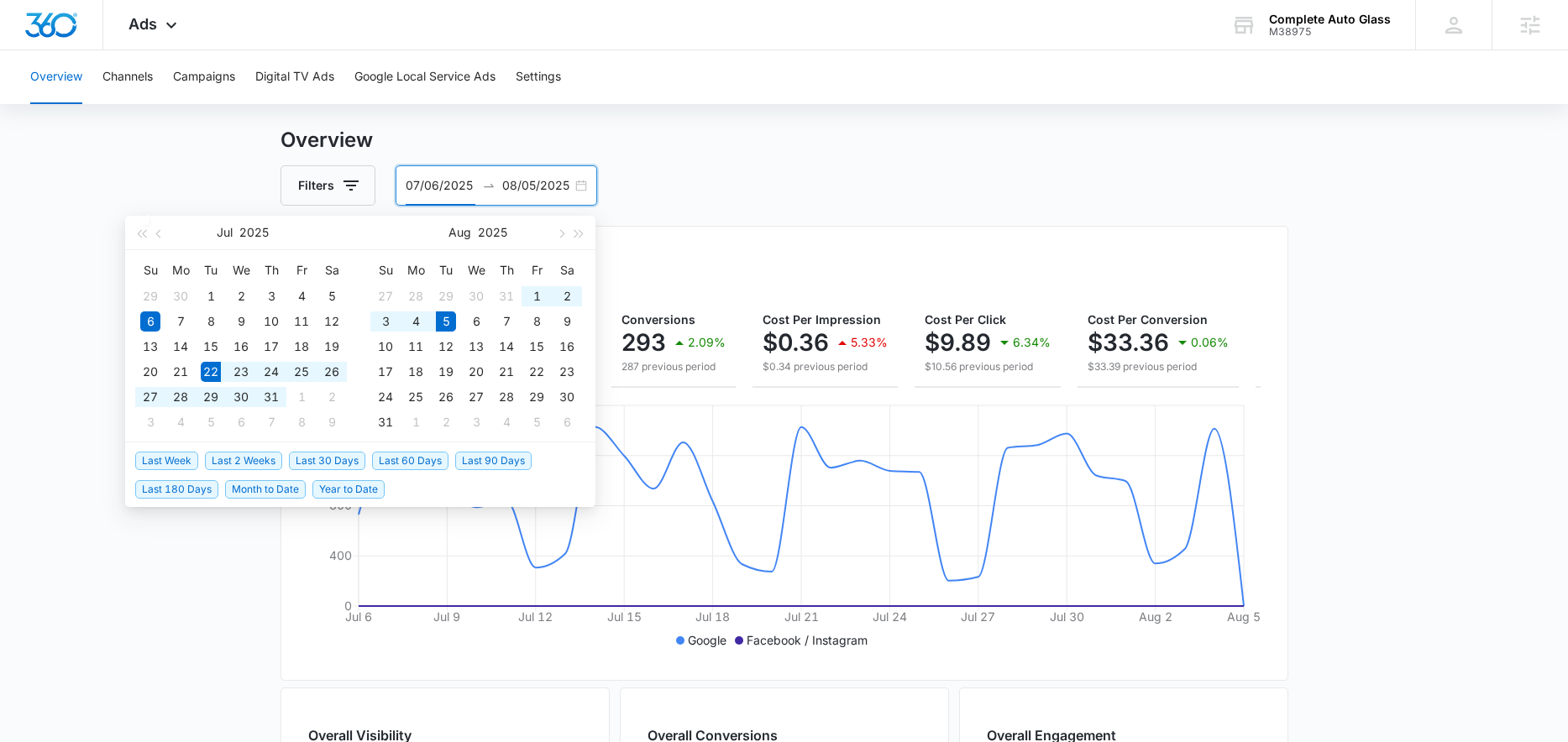click on "Last 2 Weeks" at bounding box center (244, 461) 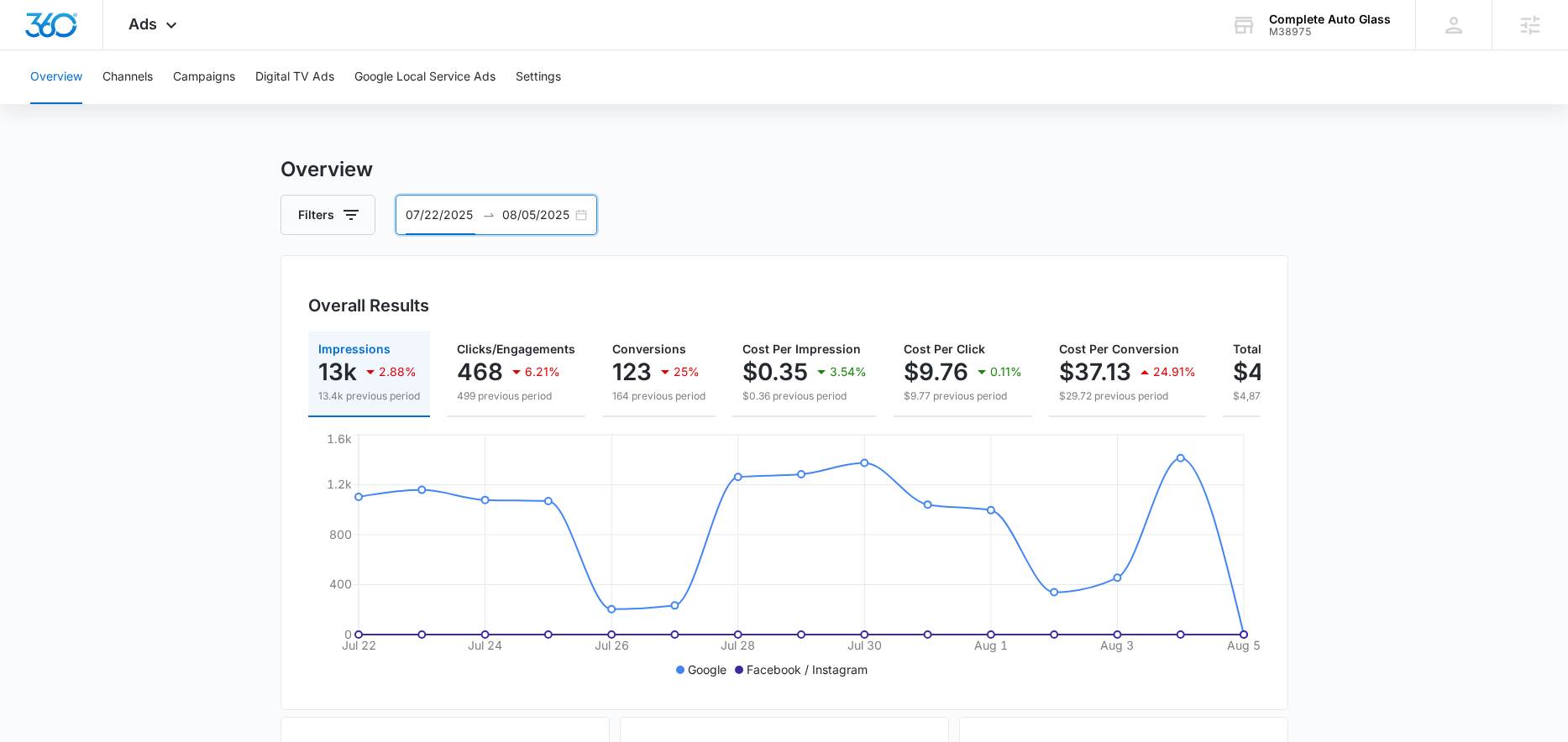 scroll, scrollTop: 0, scrollLeft: 0, axis: both 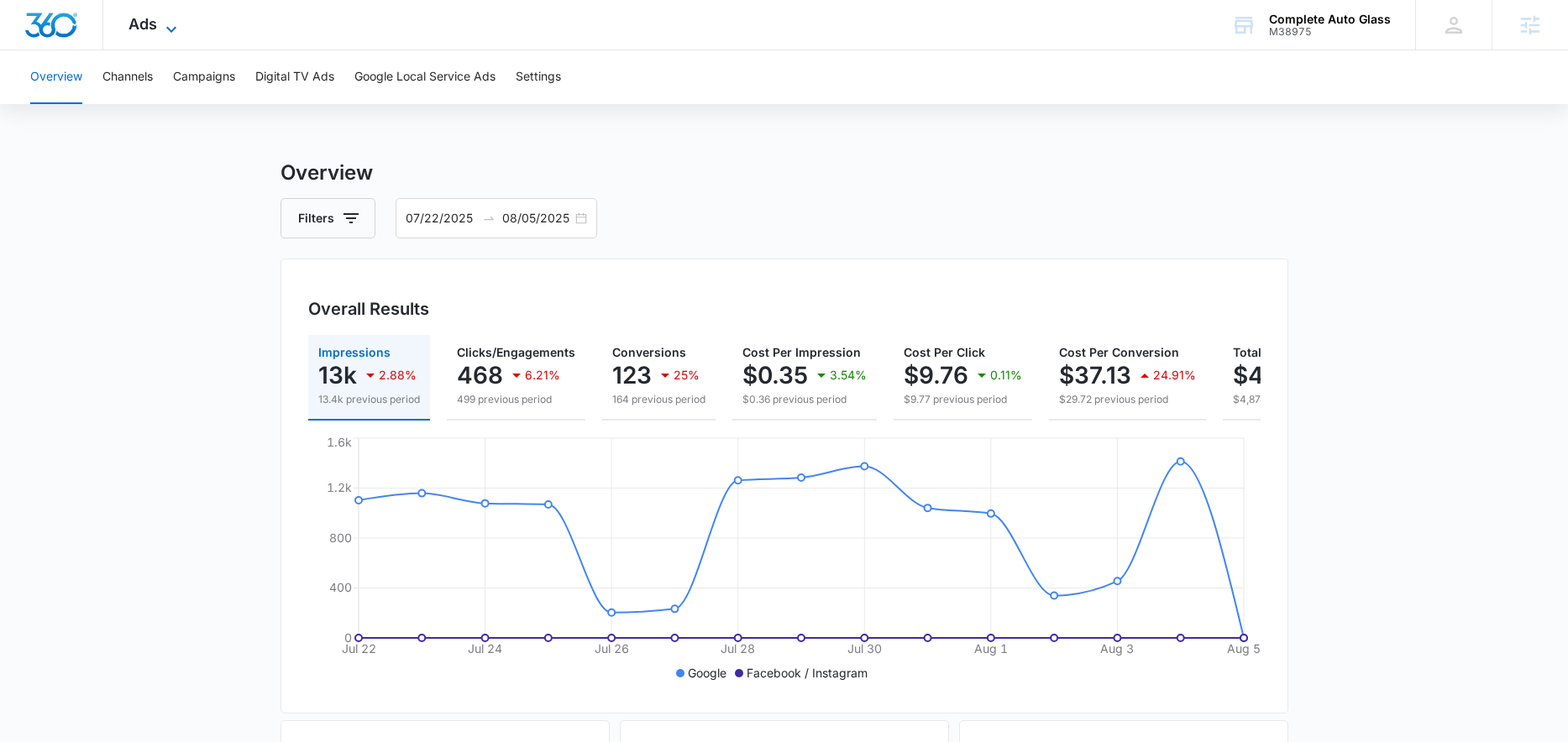 click 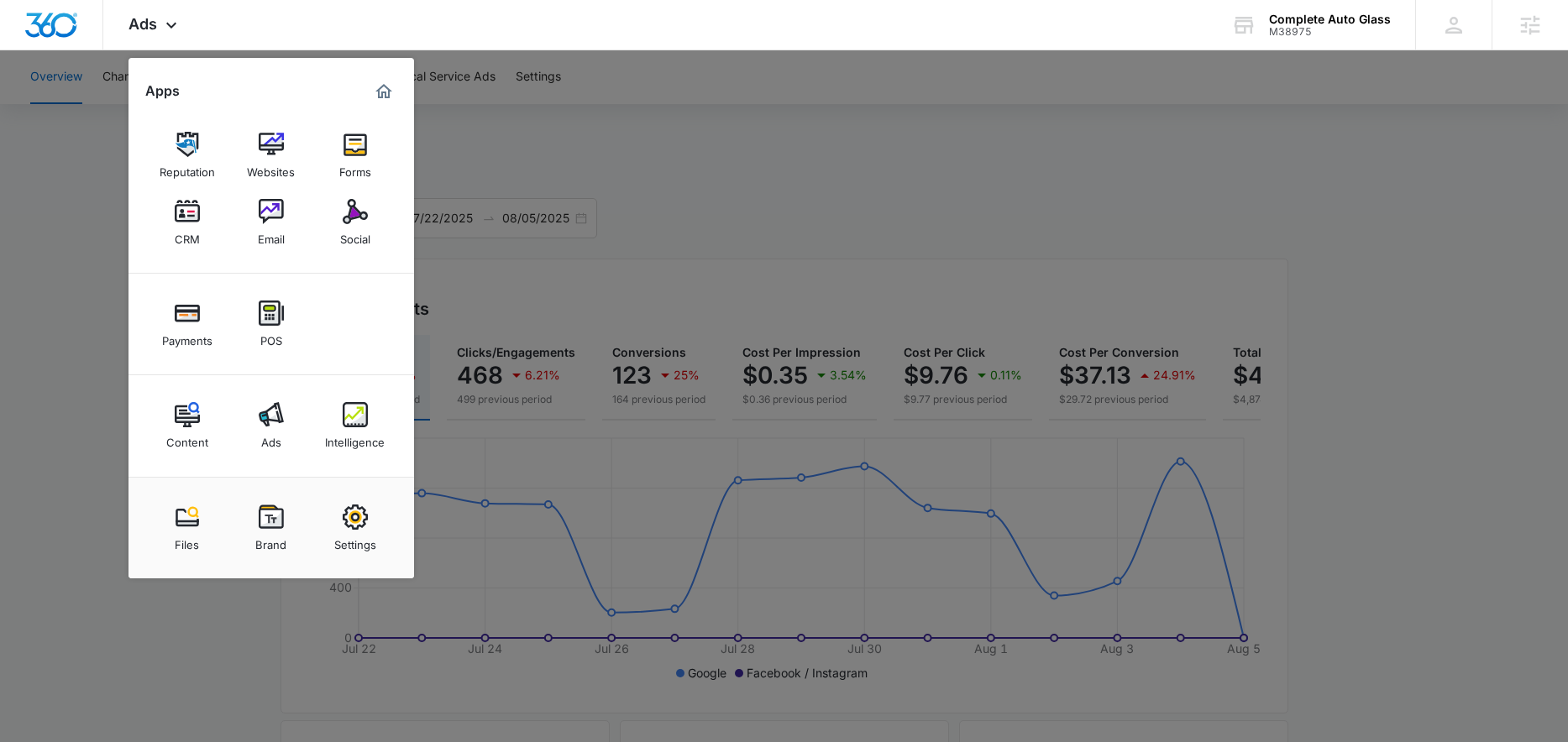 click at bounding box center (355, 415) 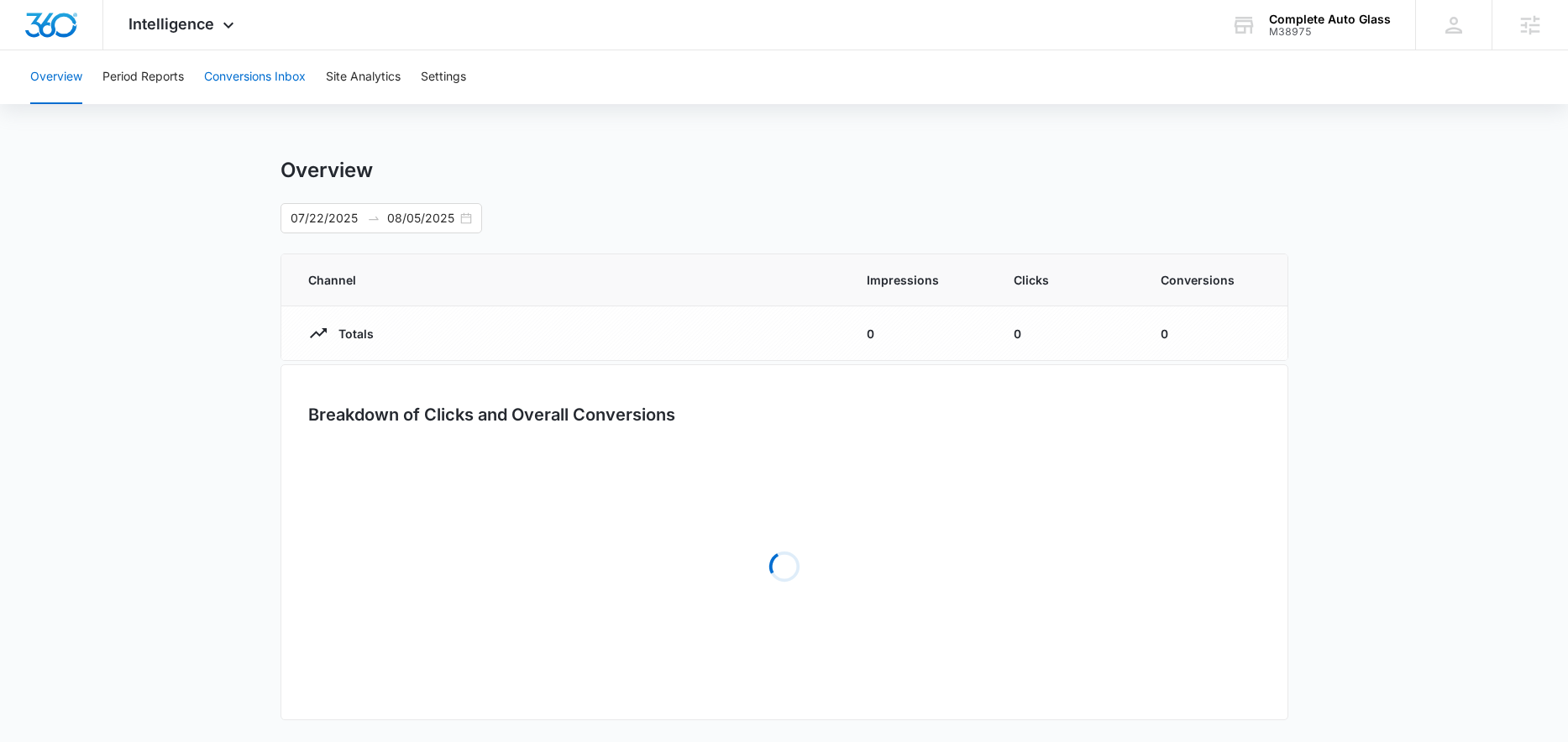 click on "Conversions Inbox" at bounding box center (254, 77) 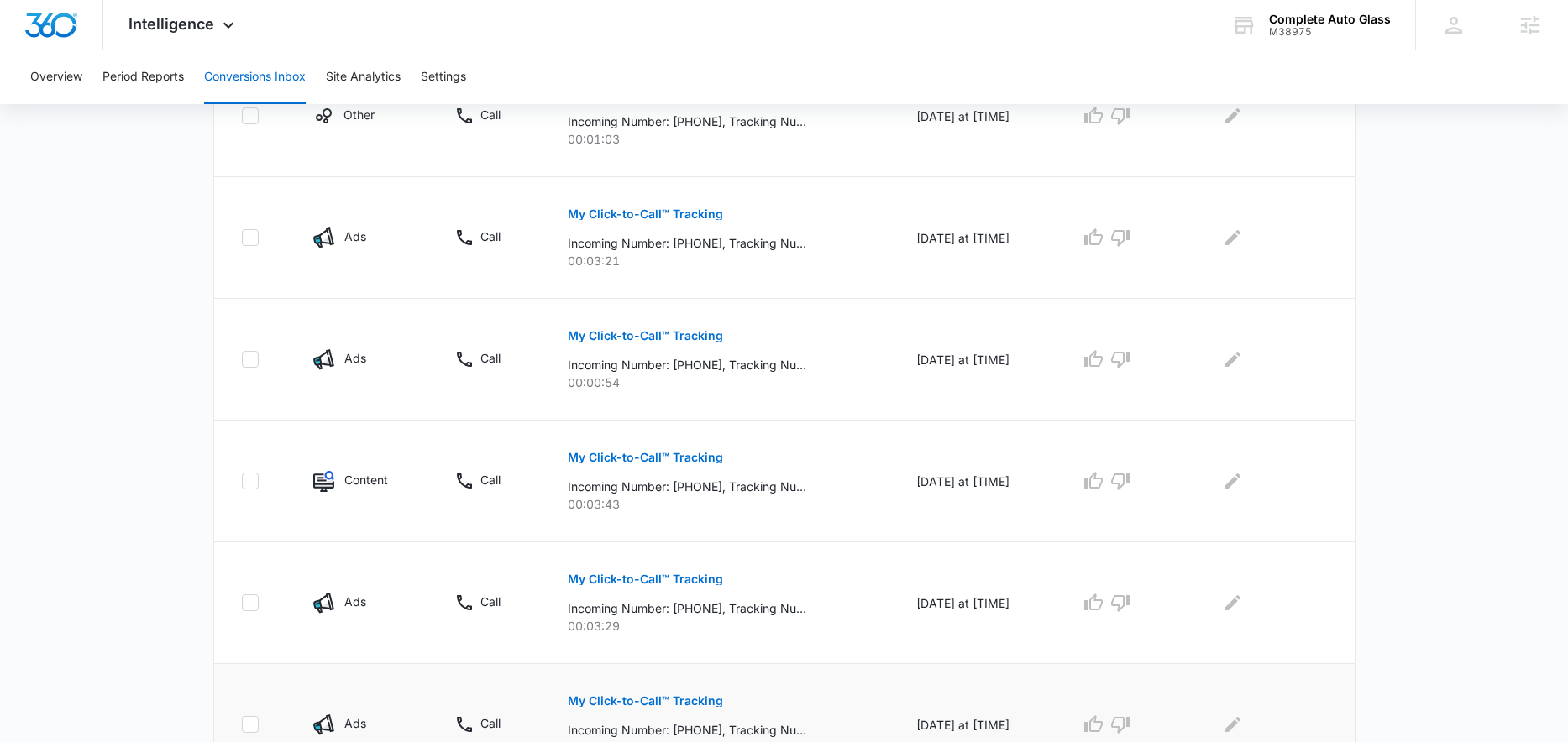 scroll, scrollTop: 361, scrollLeft: 0, axis: vertical 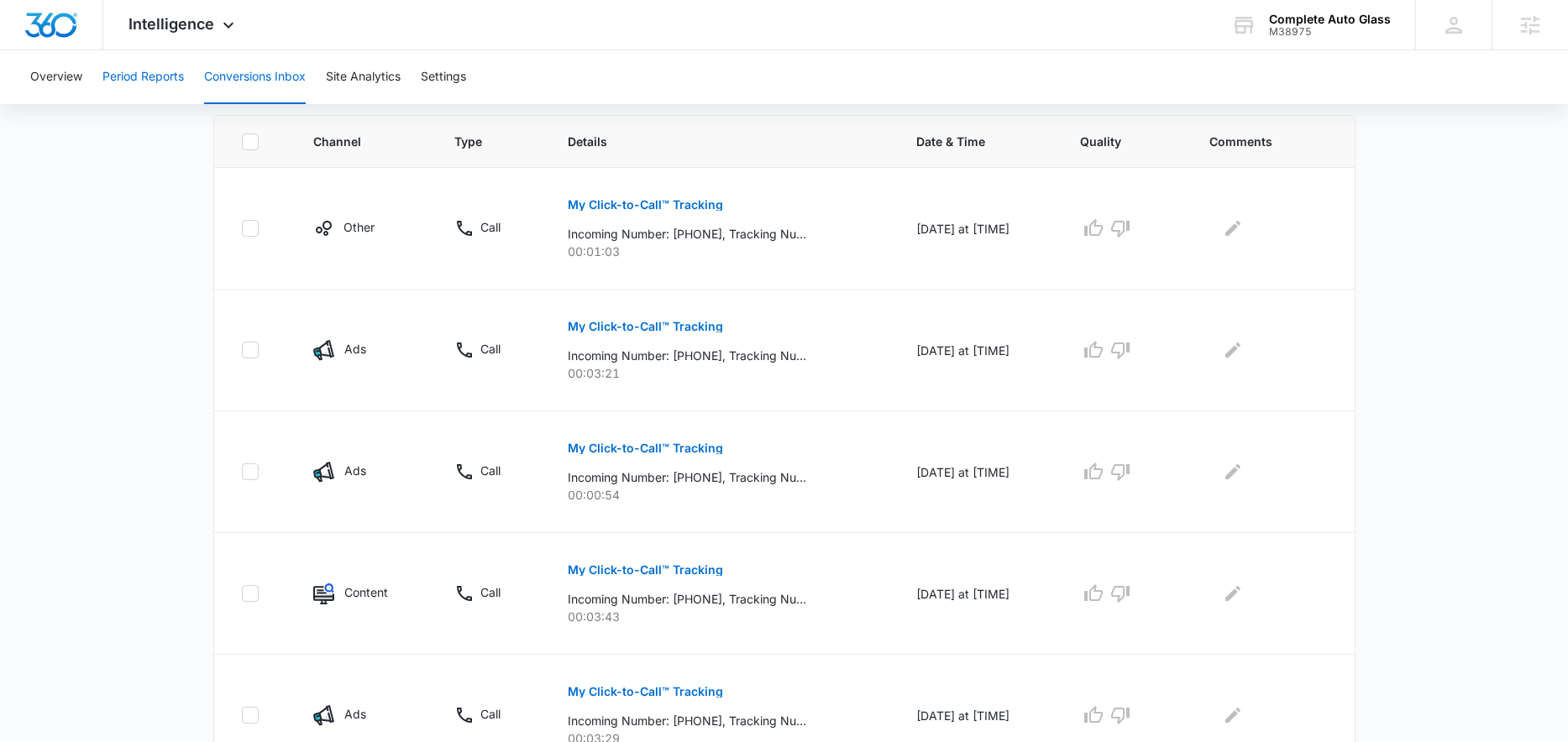 click on "Period Reports" at bounding box center (143, 77) 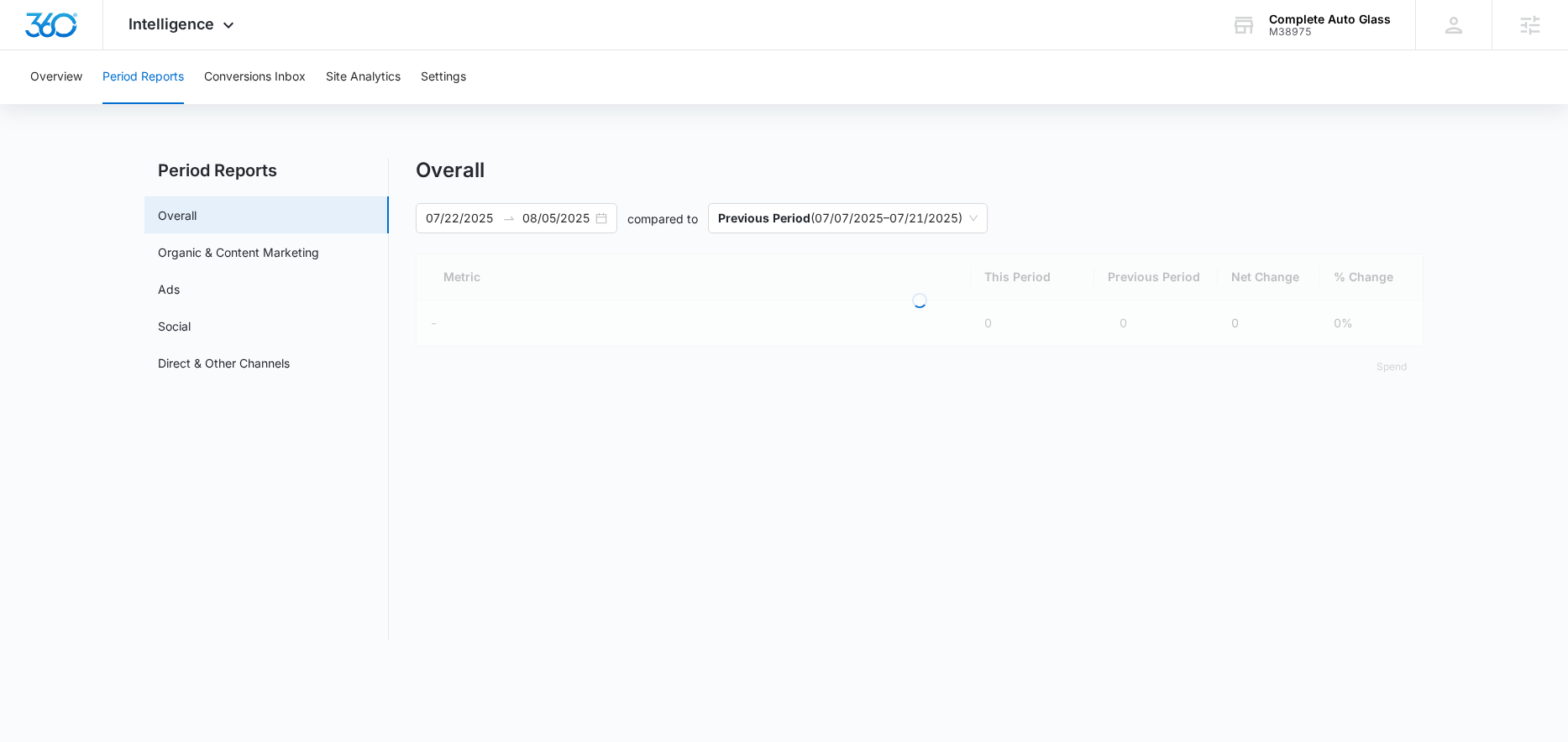 scroll, scrollTop: 0, scrollLeft: 0, axis: both 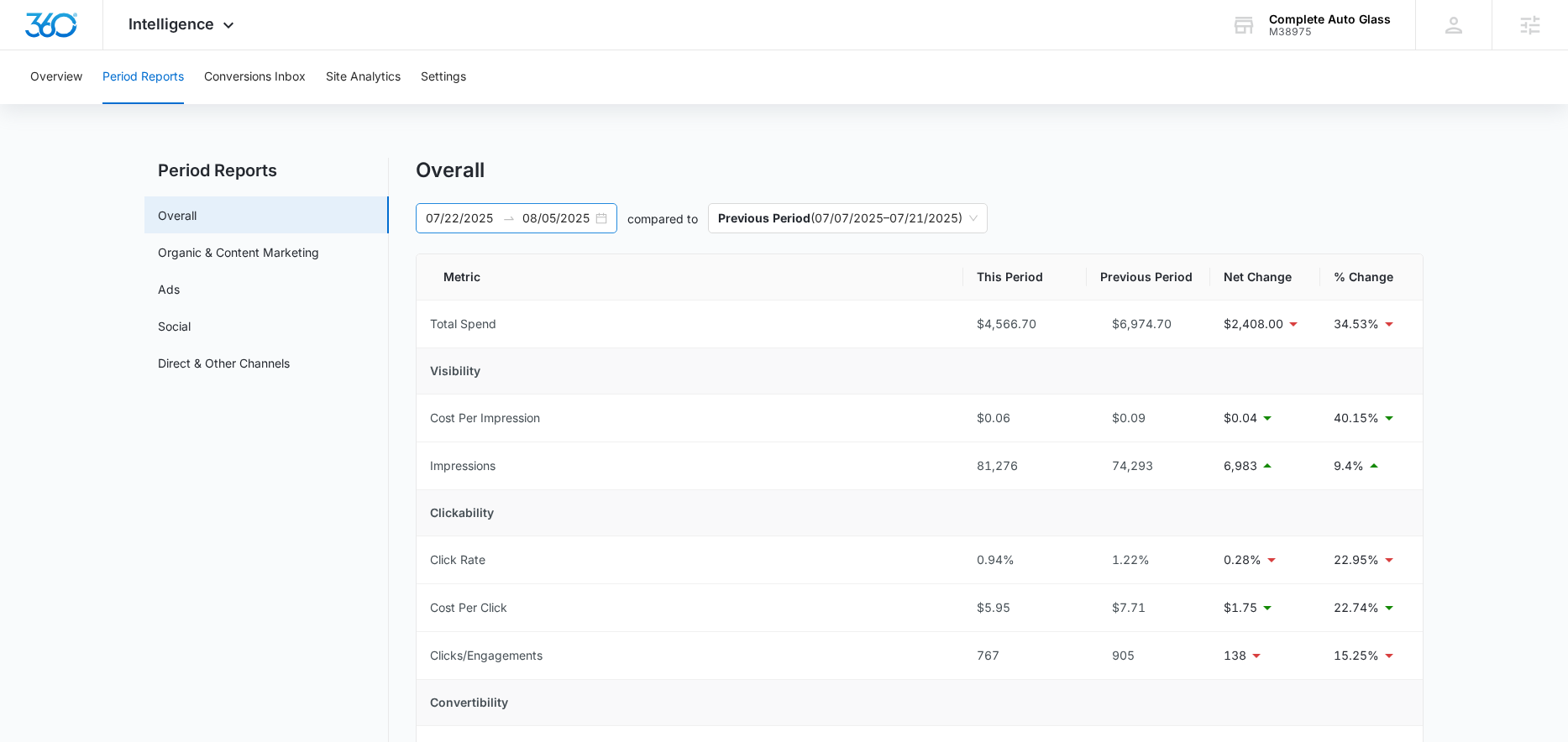 click on "07/22/2025 08/05/2025" at bounding box center (517, 218) 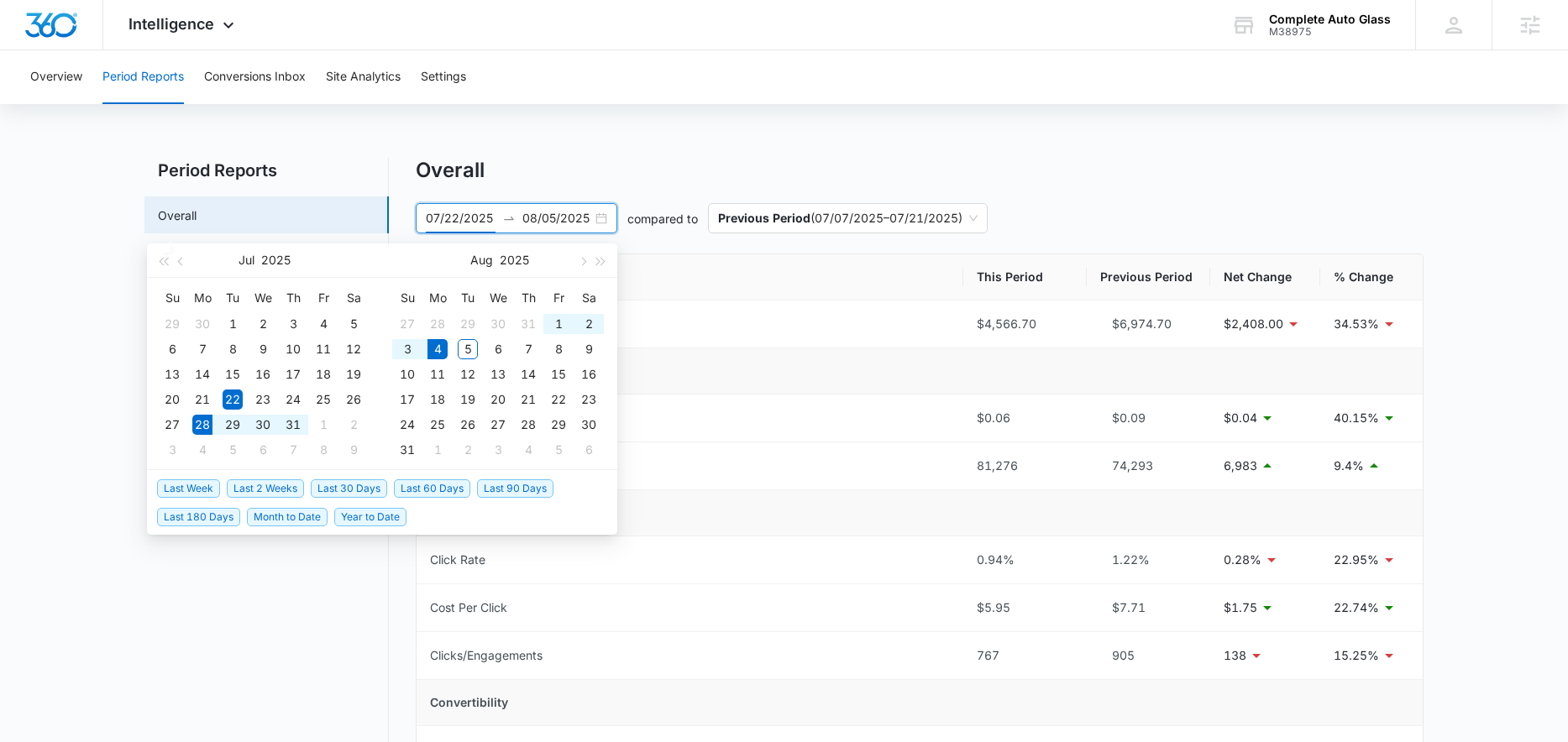 click on "Last  Week" at bounding box center (188, 489) 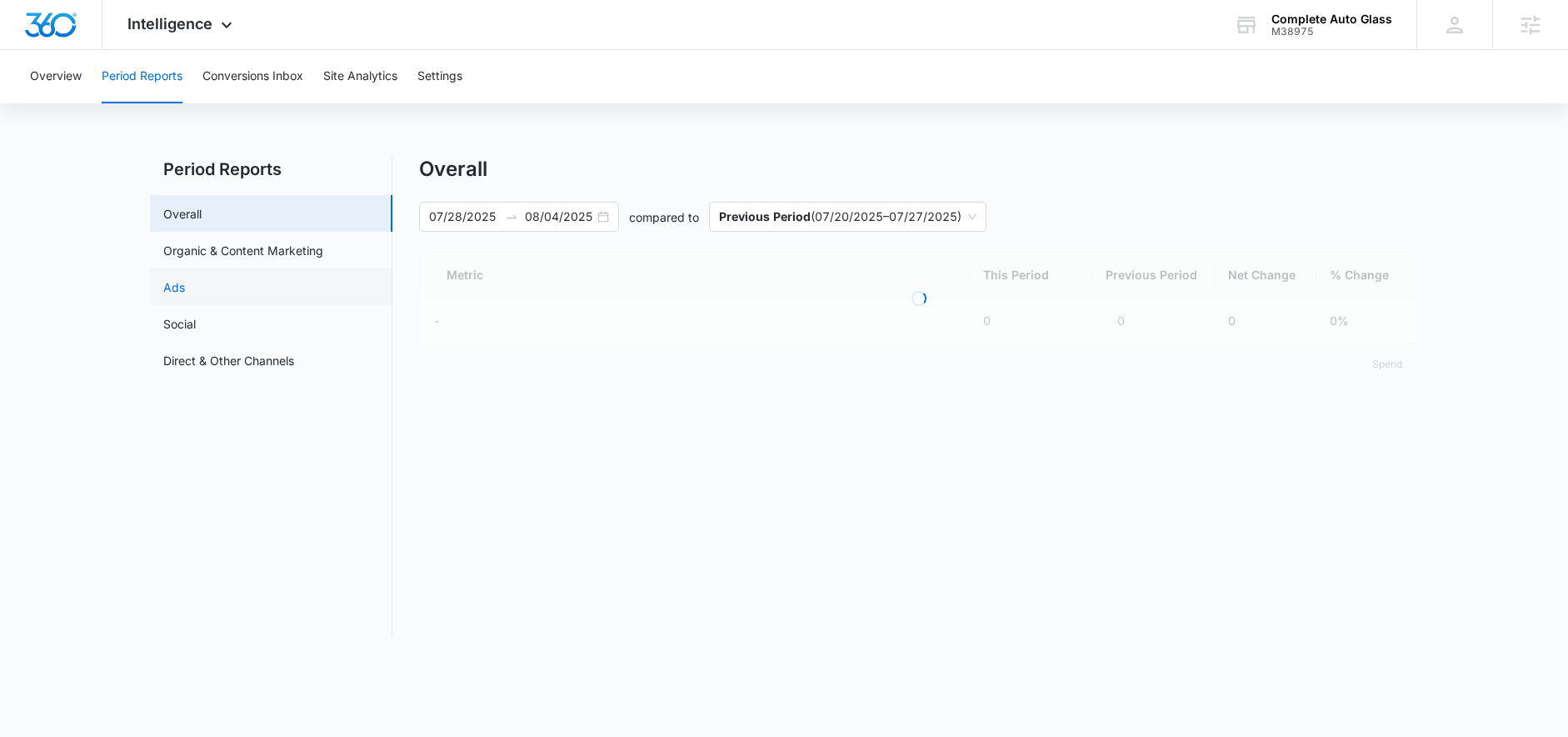 click on "Ads" at bounding box center (174, 287) 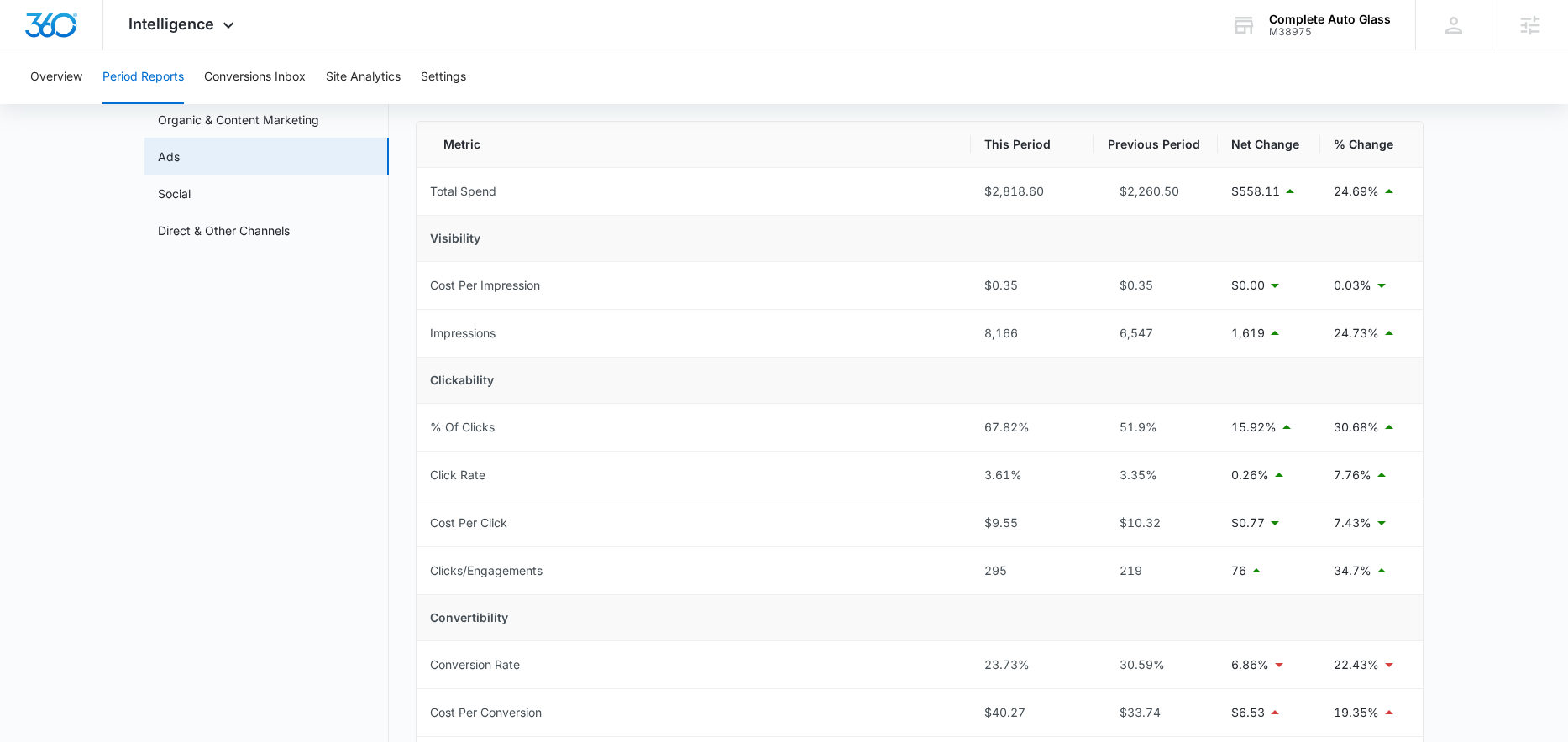 scroll, scrollTop: 0, scrollLeft: 0, axis: both 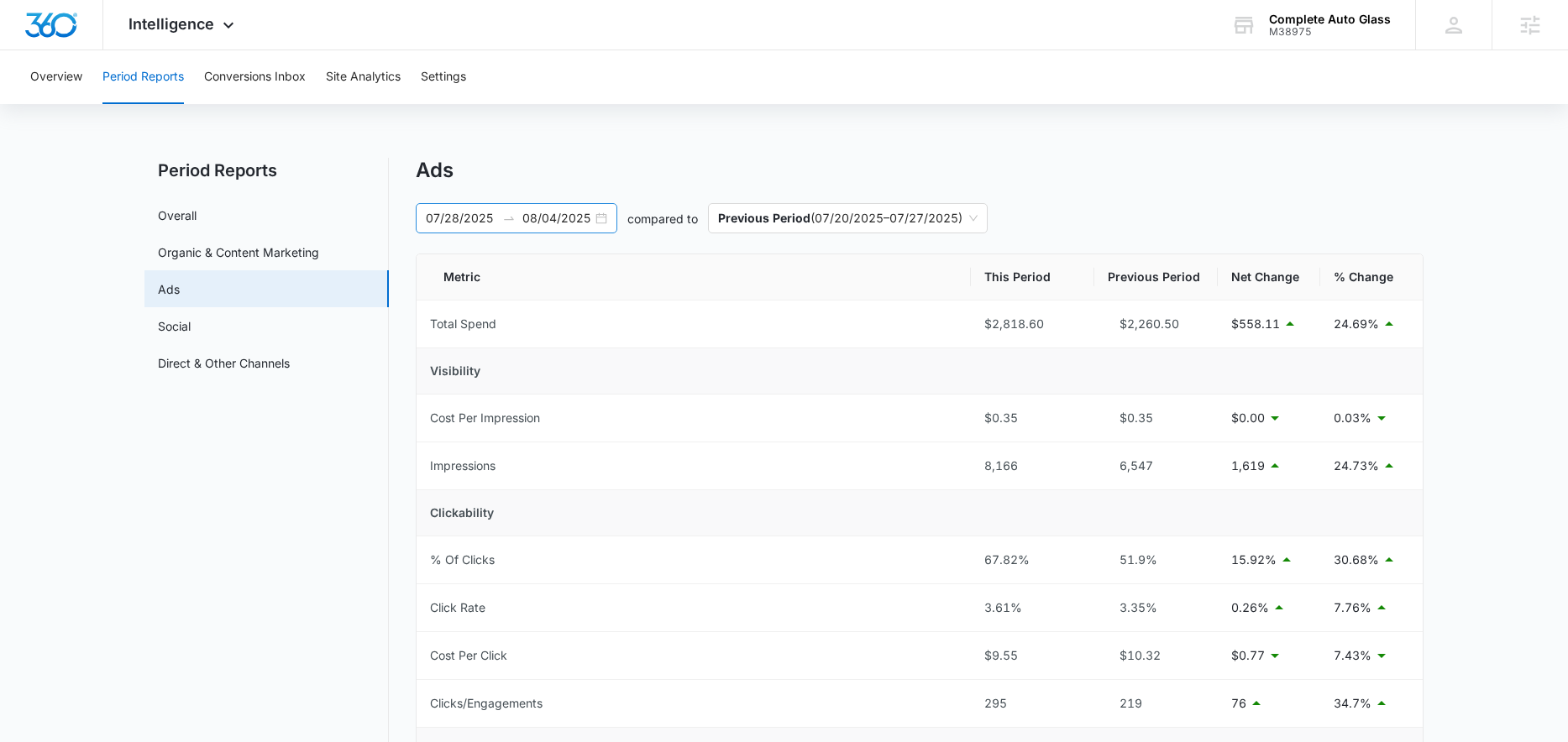 click on "07/28/2025 08/04/2025" at bounding box center (517, 218) 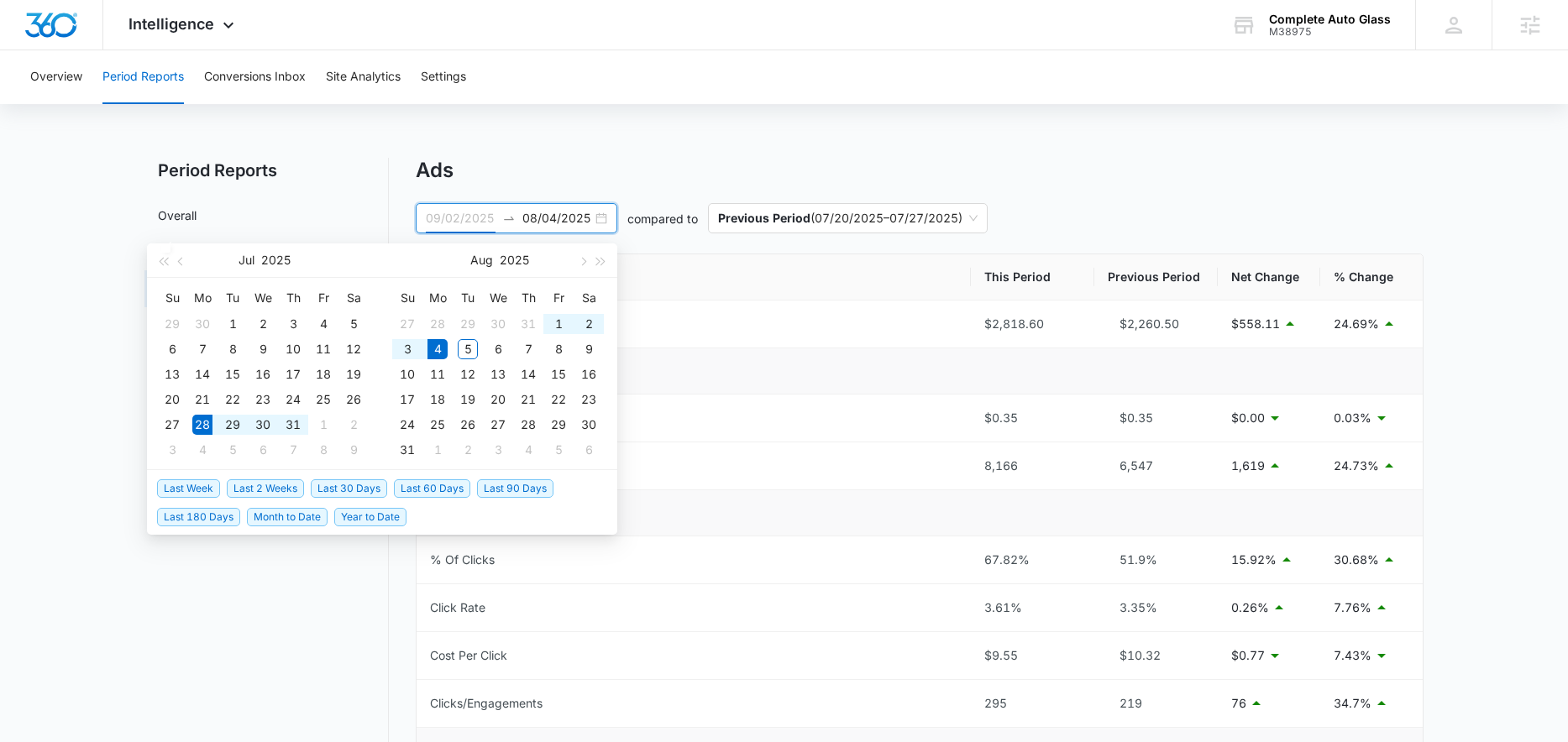 type on "07/28/2025" 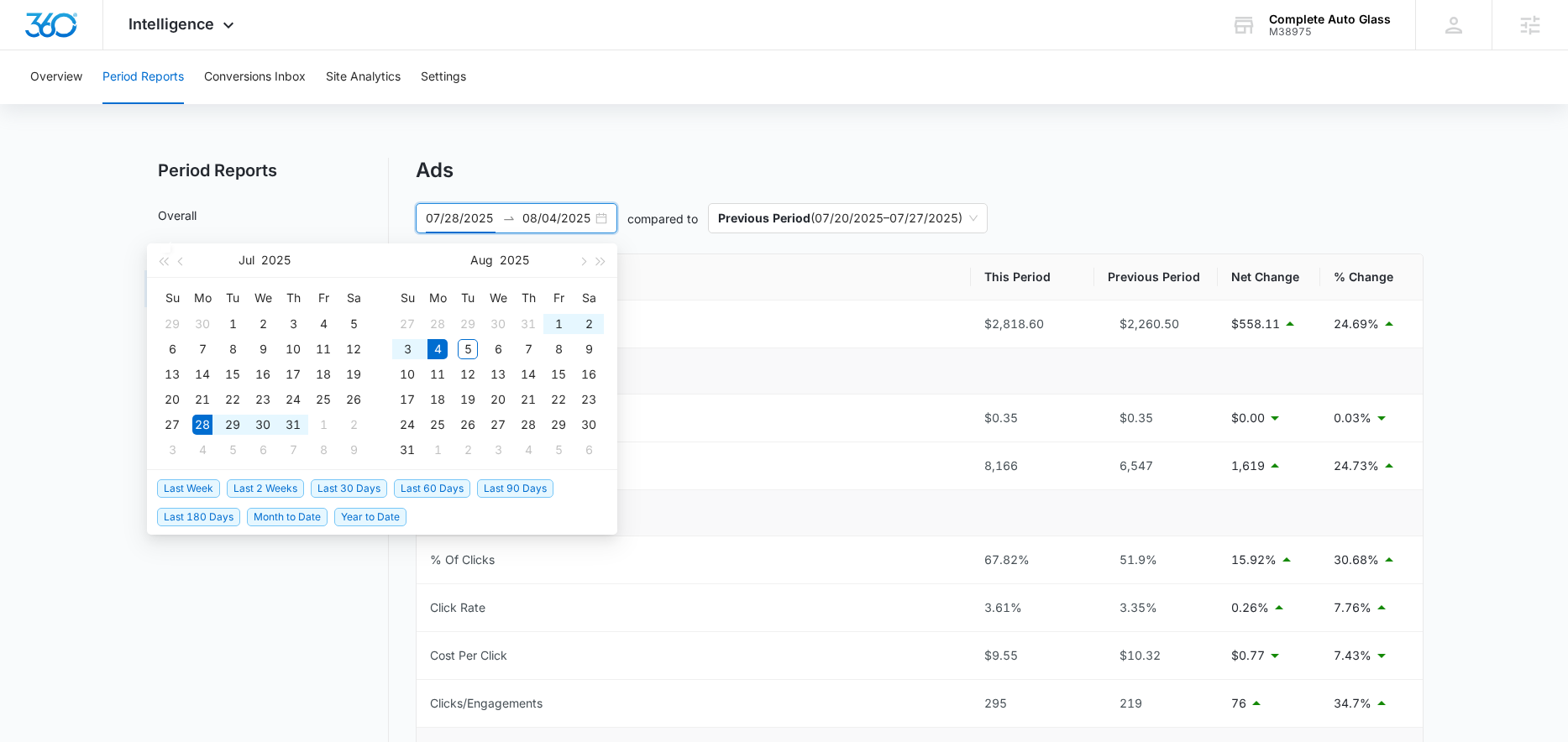 click on "Last  Week" at bounding box center [188, 489] 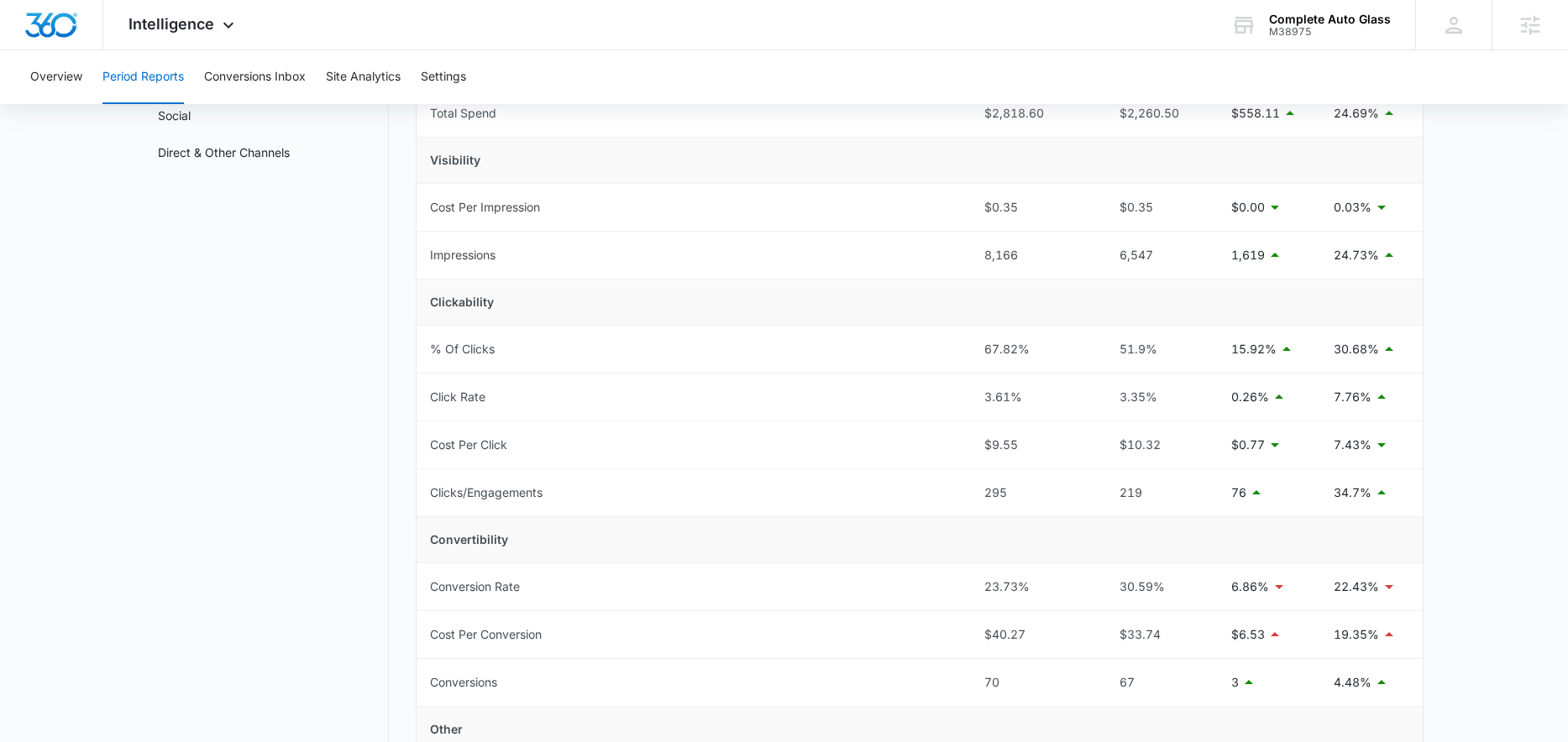 scroll, scrollTop: 414, scrollLeft: 0, axis: vertical 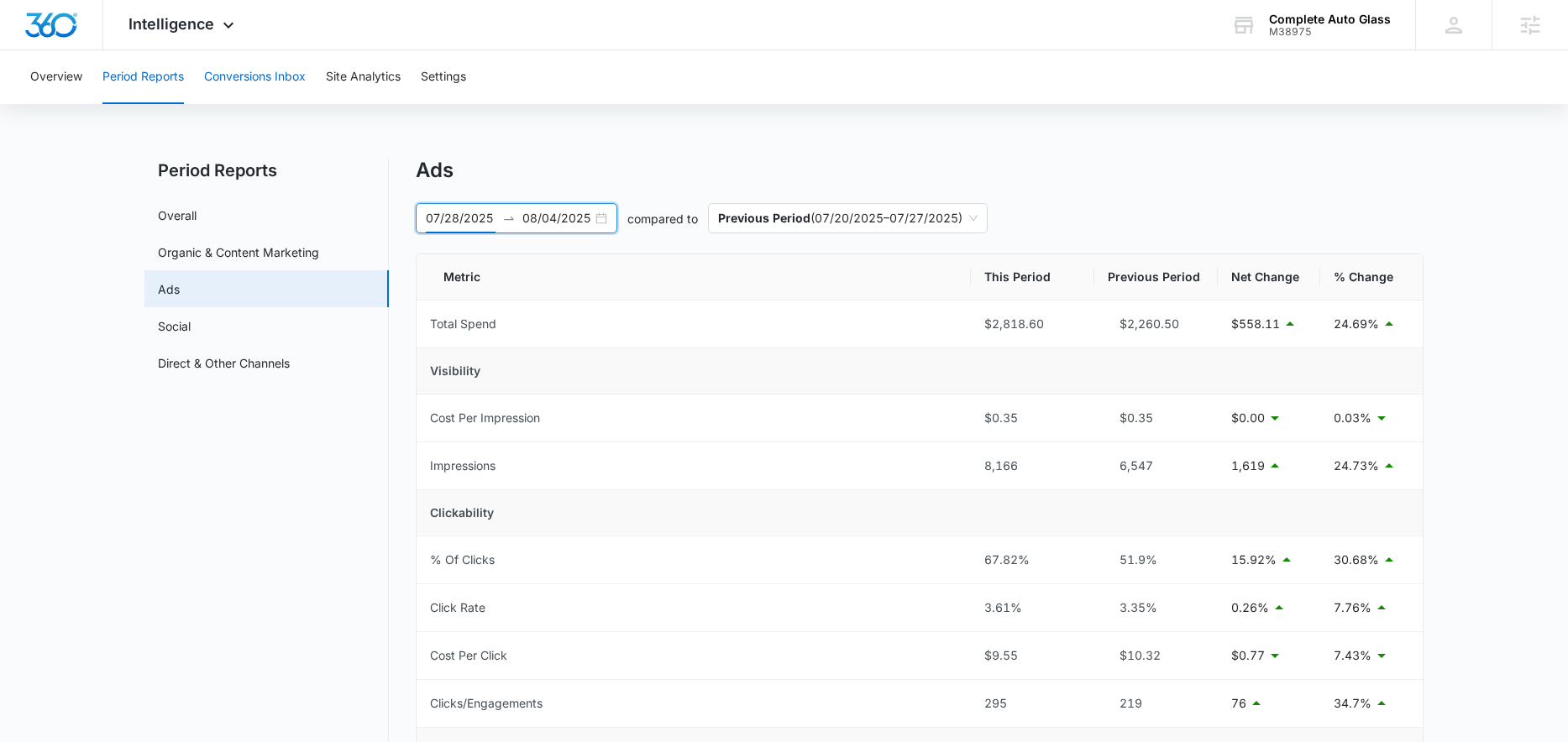 click on "Conversions Inbox" at bounding box center (254, 77) 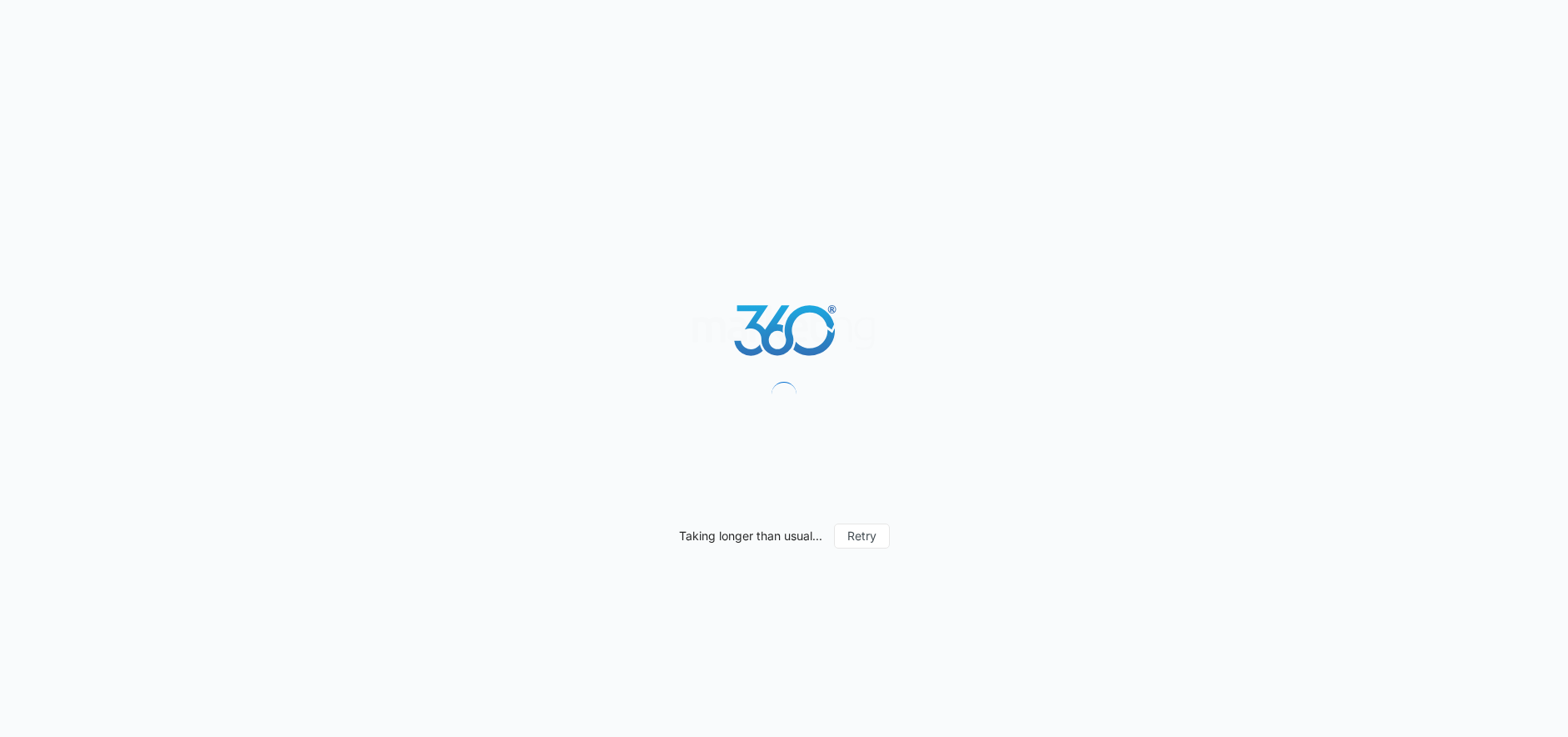 scroll, scrollTop: 0, scrollLeft: 0, axis: both 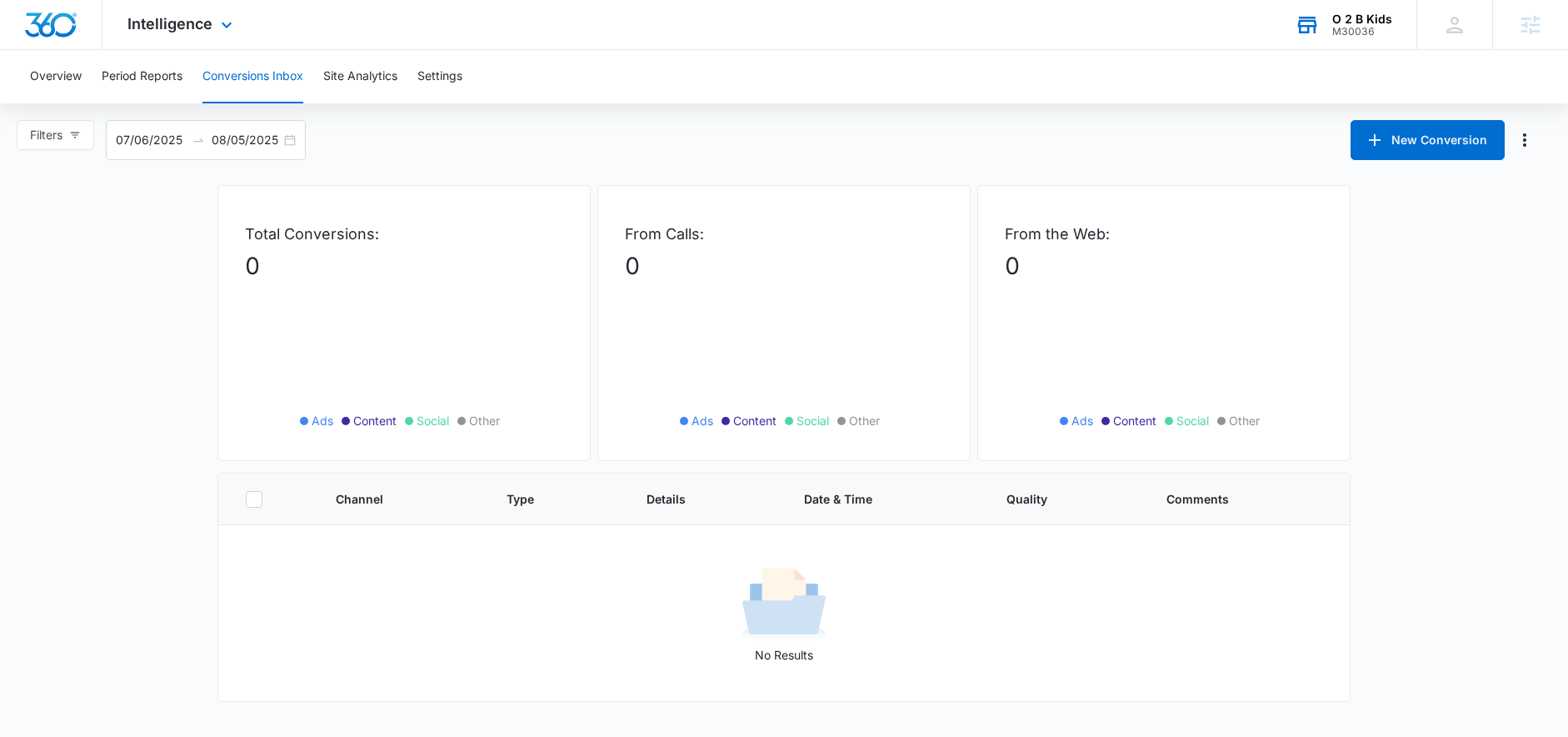 click on "O 2 B Kids" at bounding box center (1362, 19) 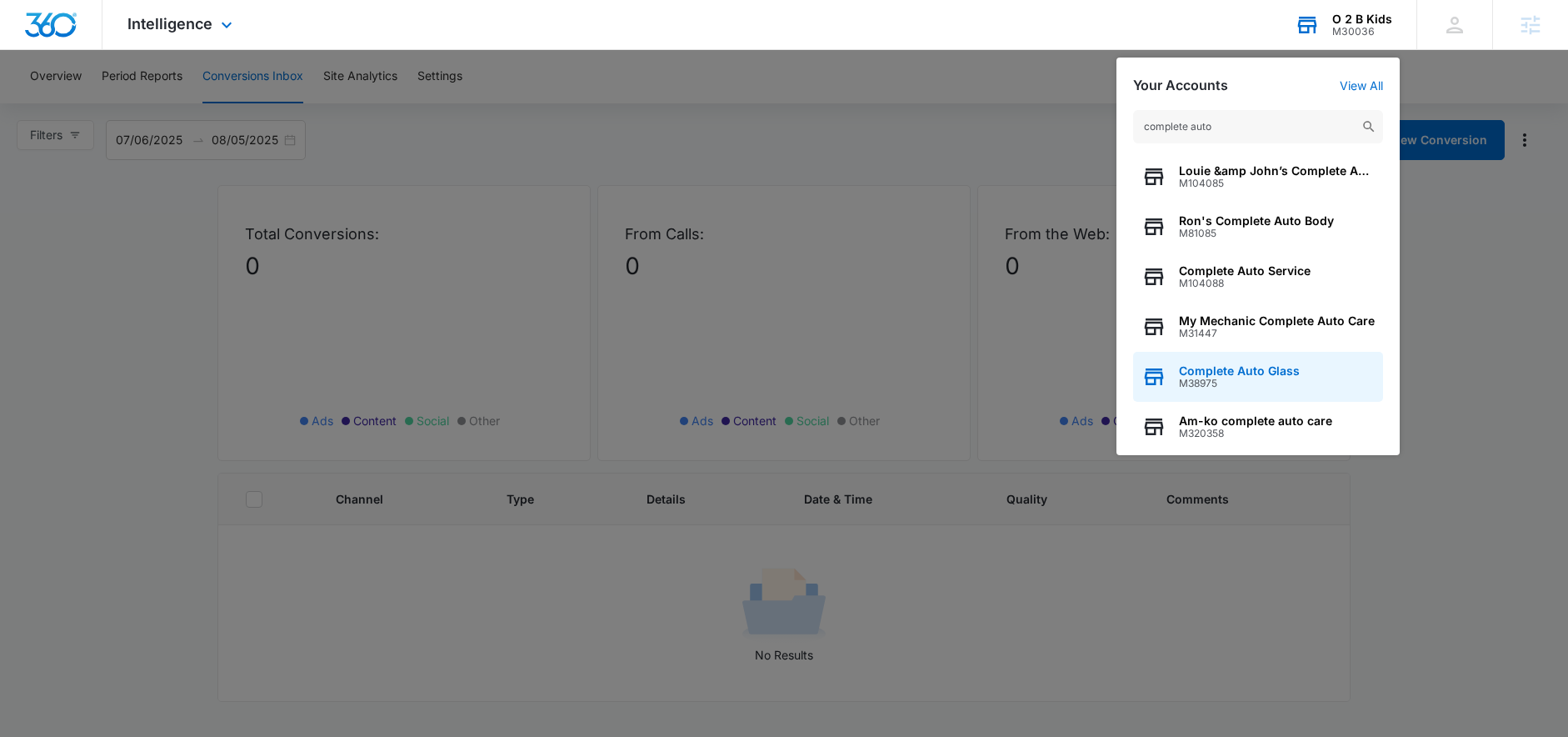 type on "complete auto" 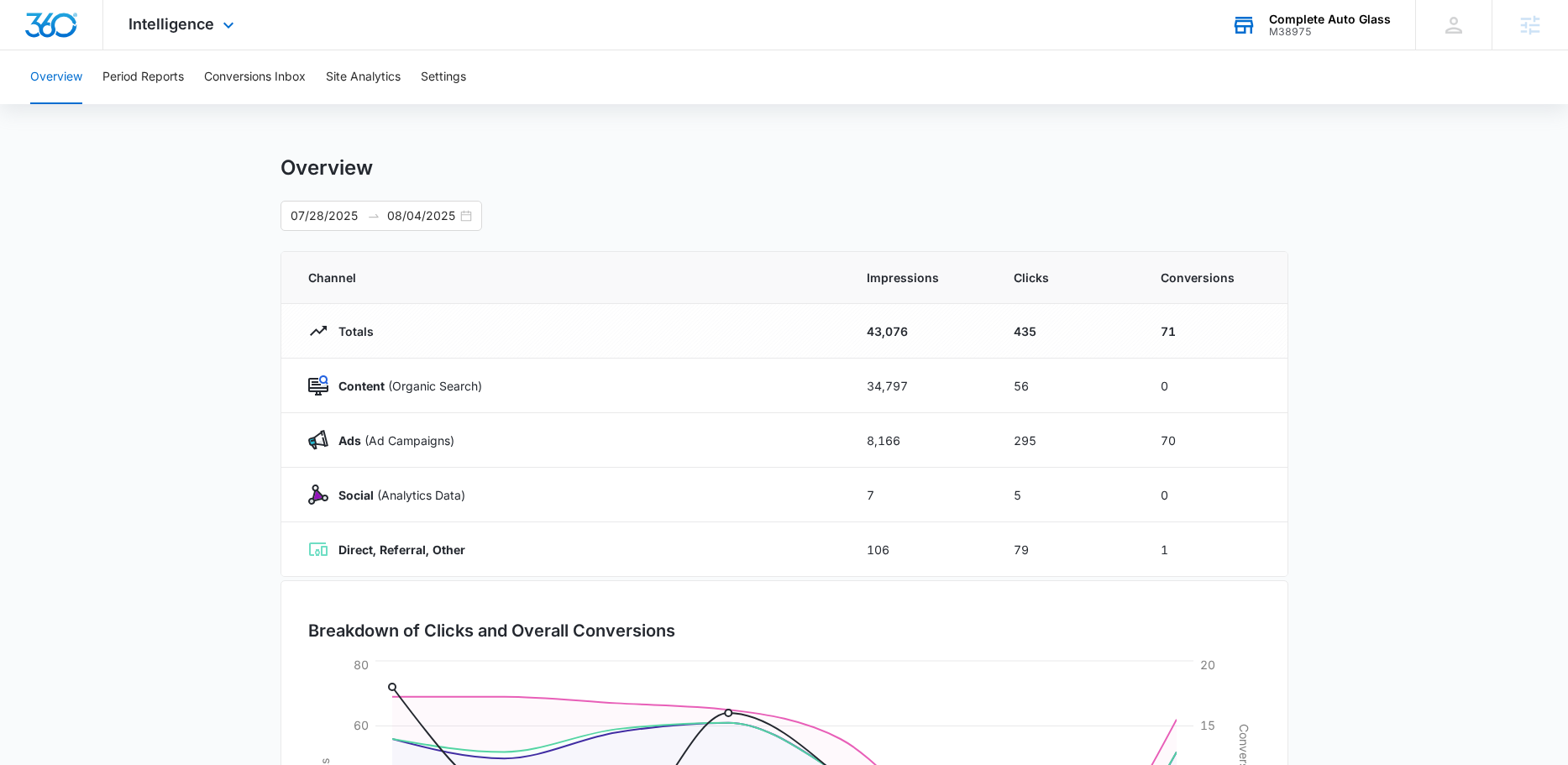 scroll, scrollTop: 0, scrollLeft: 0, axis: both 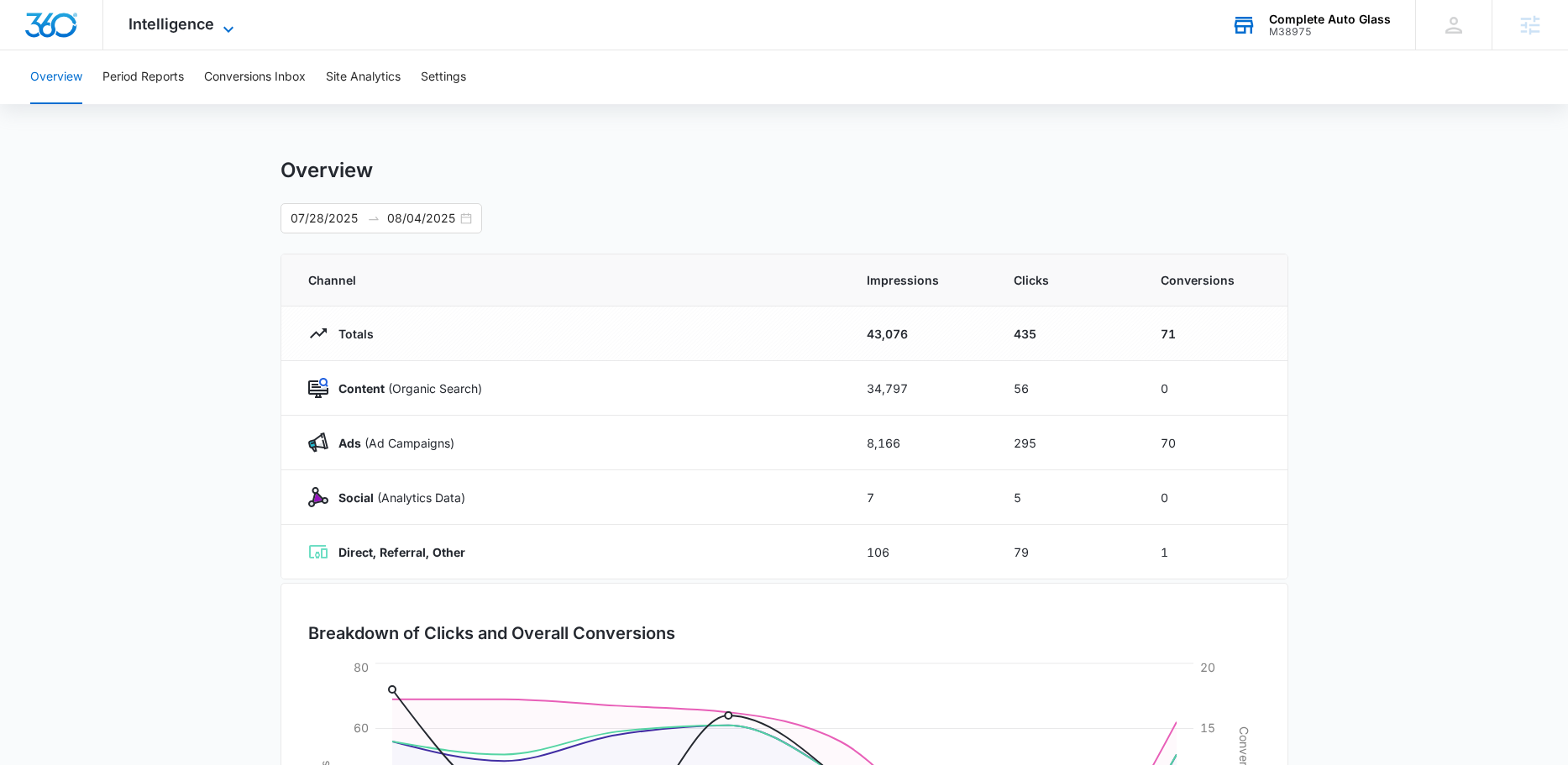 click on "Intelligence" at bounding box center [171, 24] 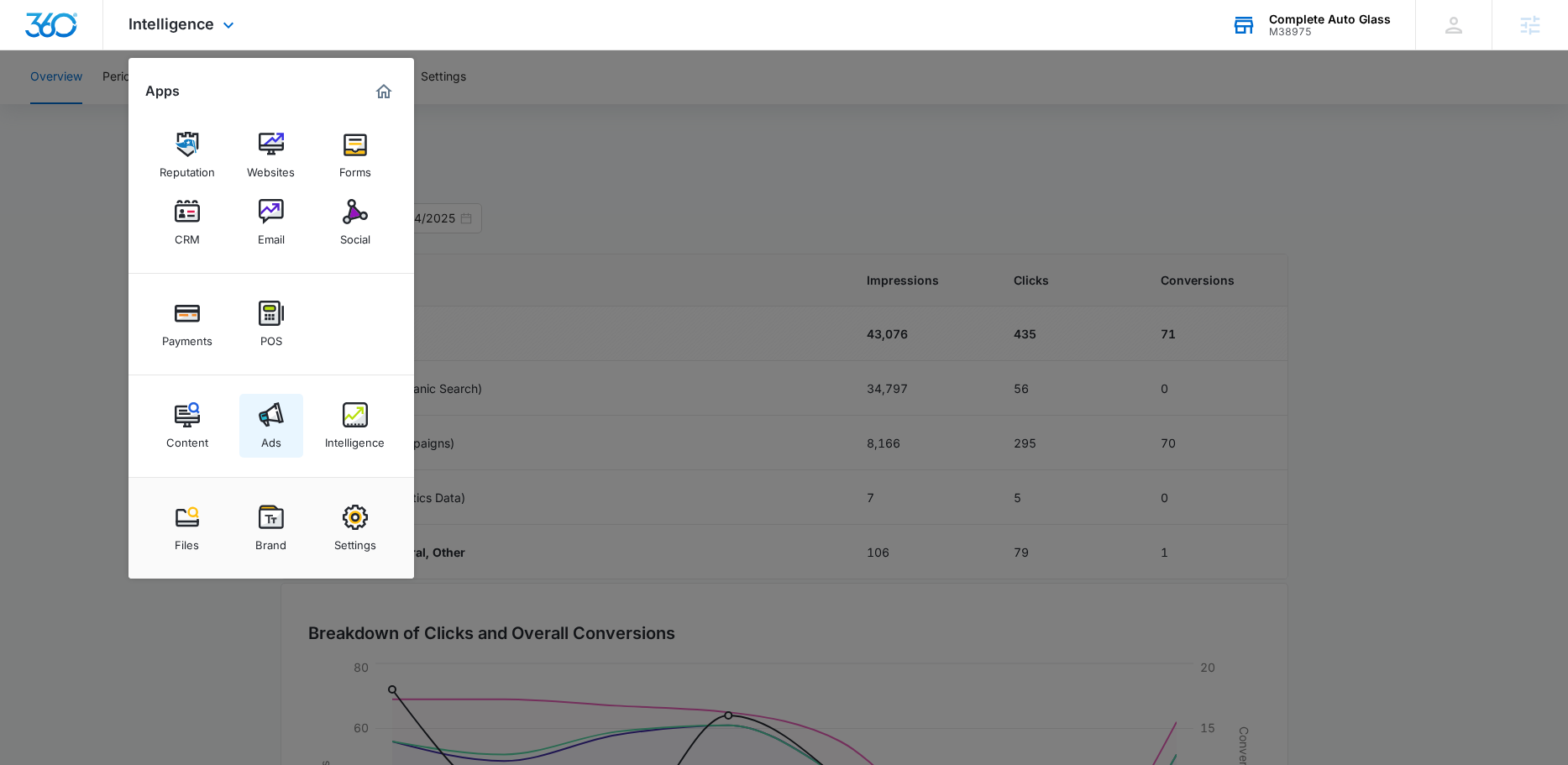 click on "Ads" at bounding box center (271, 426) 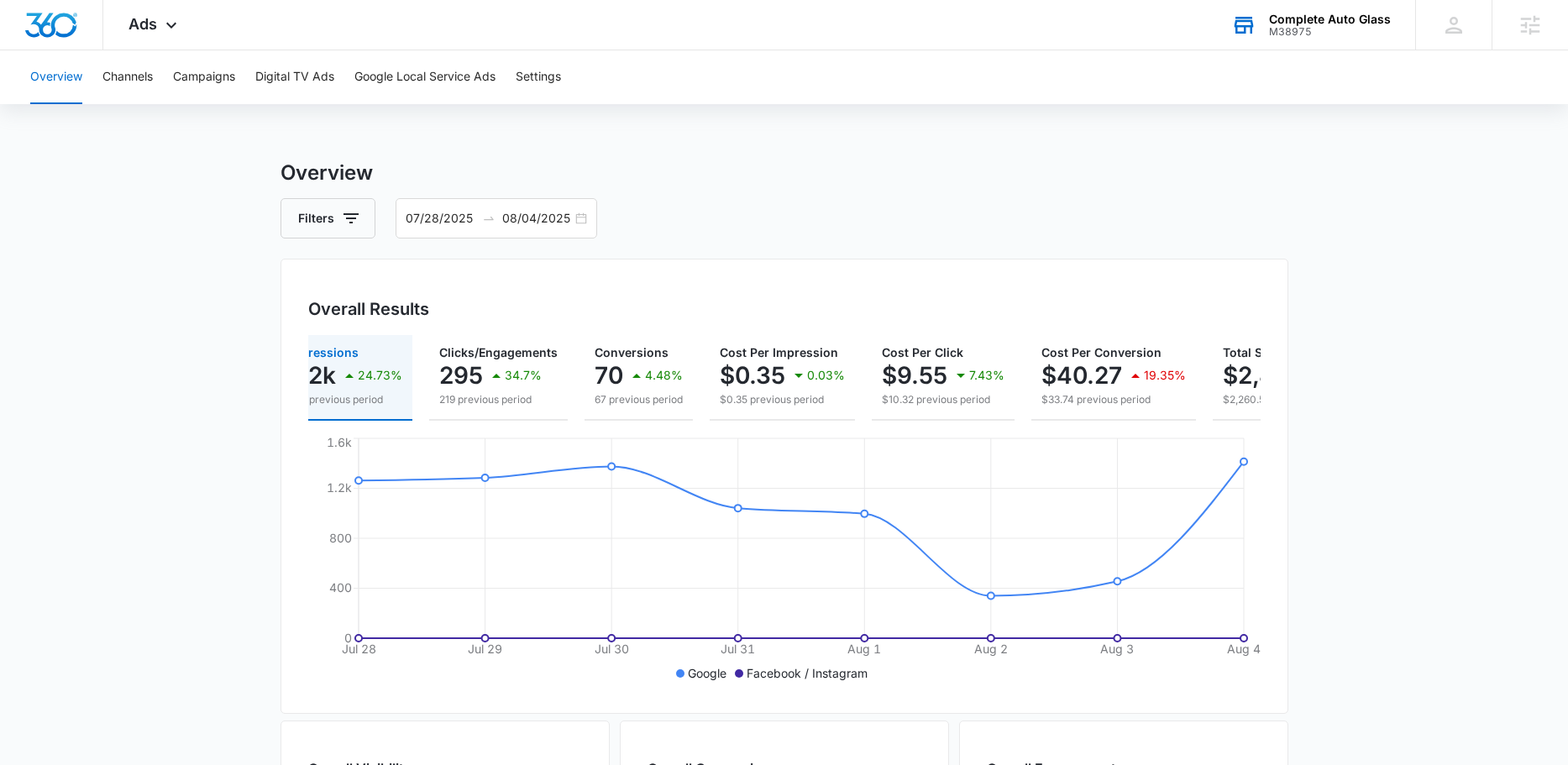 scroll, scrollTop: 0, scrollLeft: 16, axis: horizontal 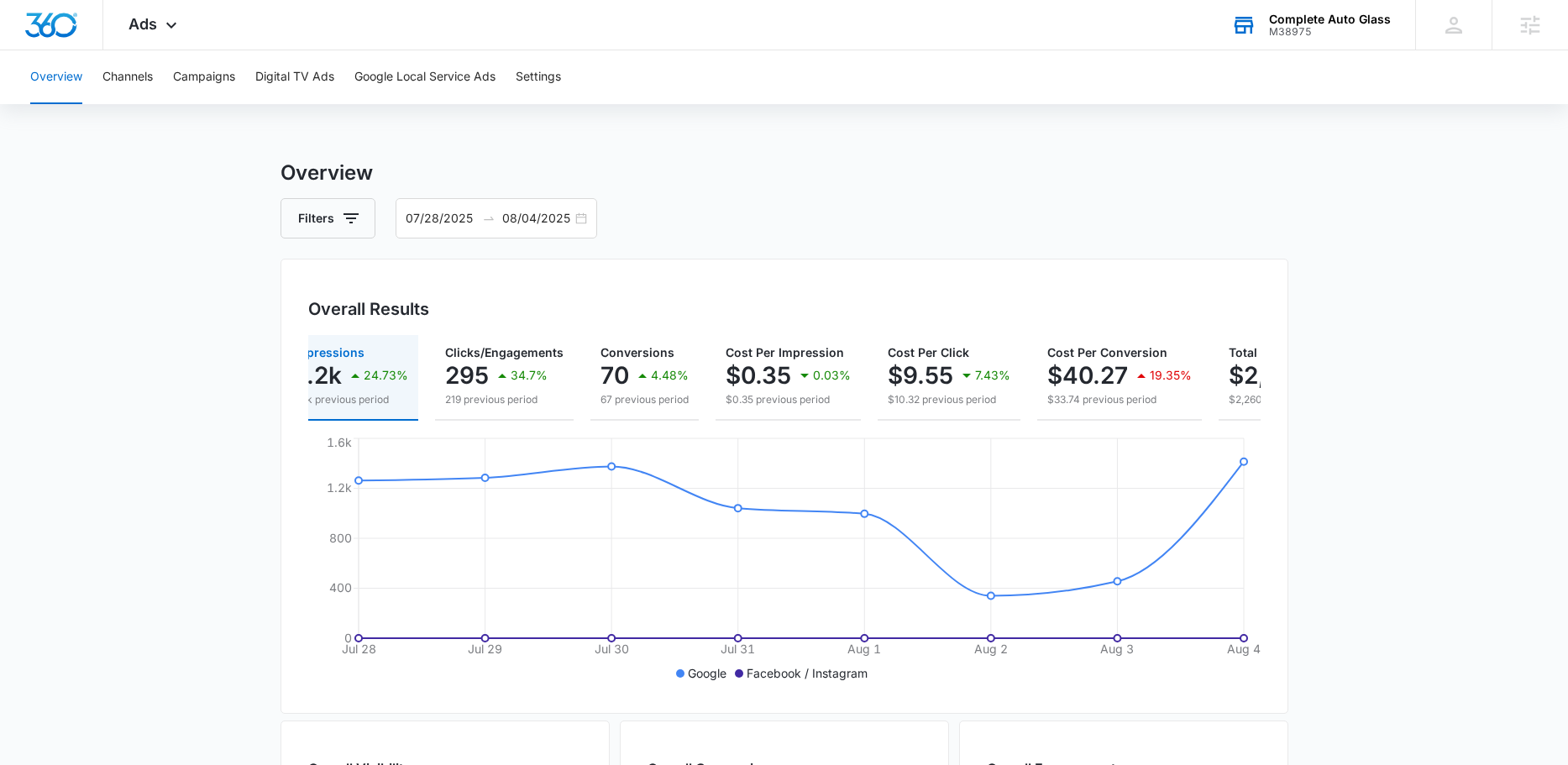 click on "07/28/2025 08/04/2025" at bounding box center [496, 218] 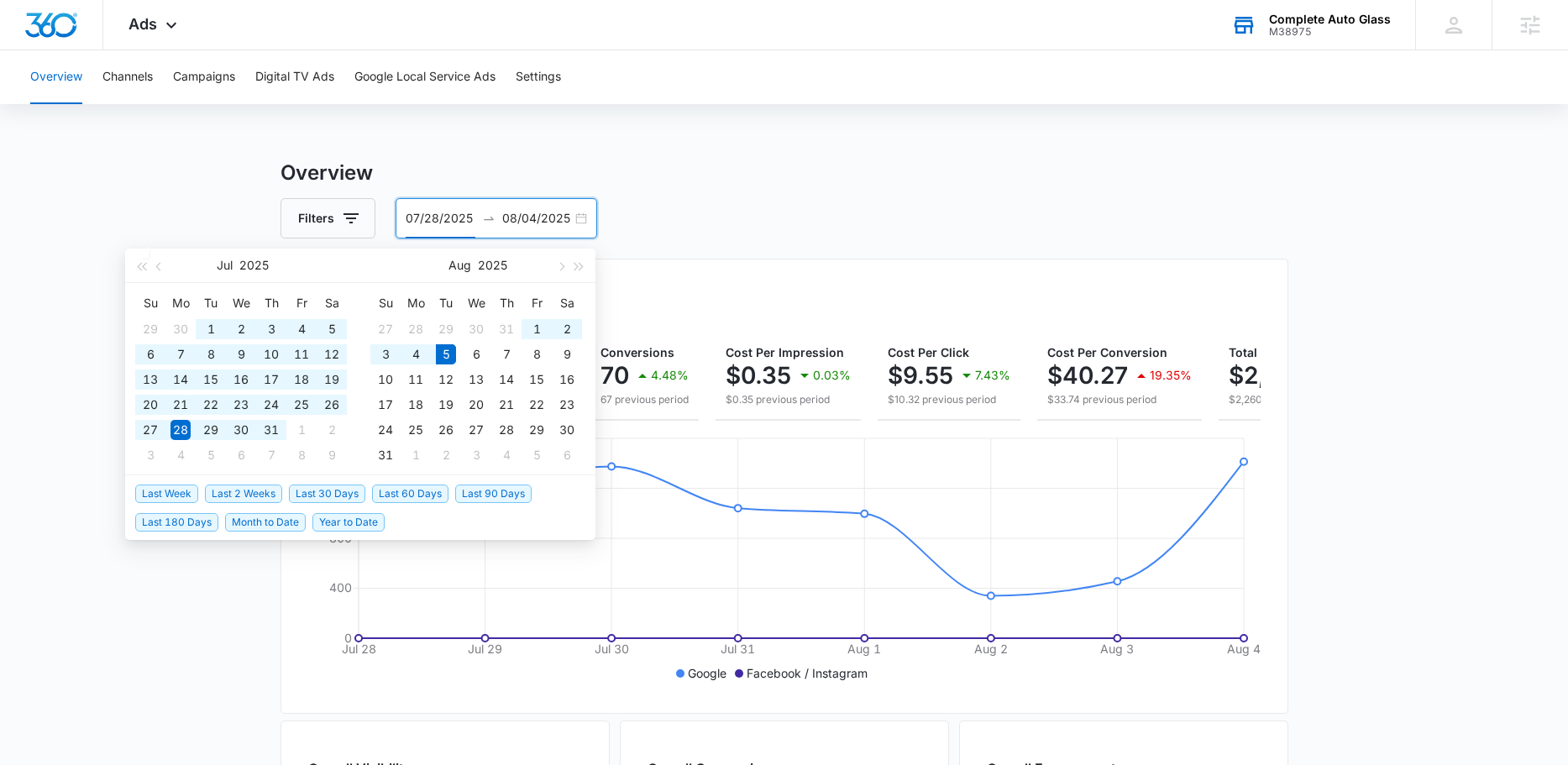 click on "Last 60 Days" at bounding box center (410, 494) 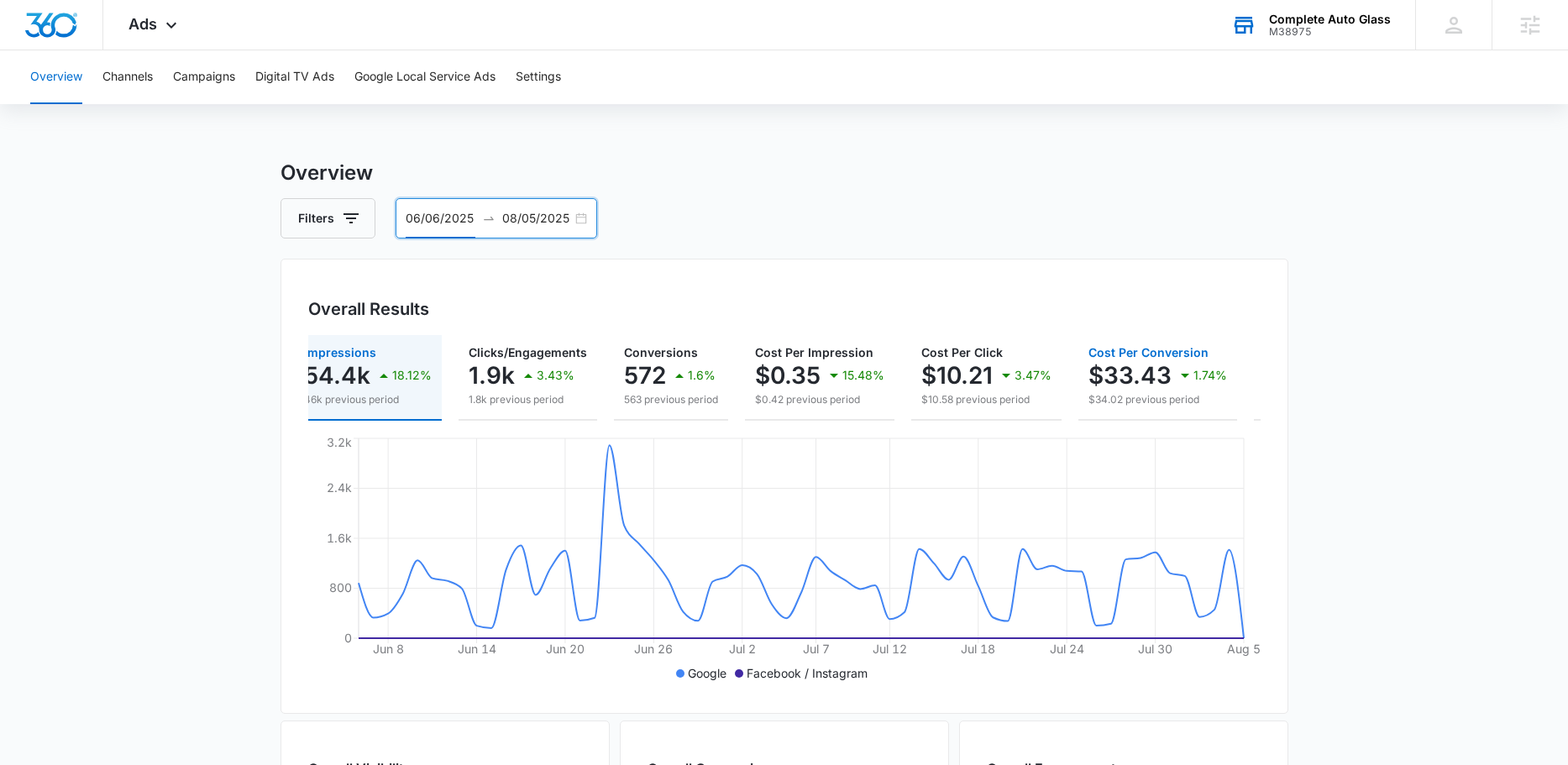 scroll, scrollTop: 0, scrollLeft: 19, axis: horizontal 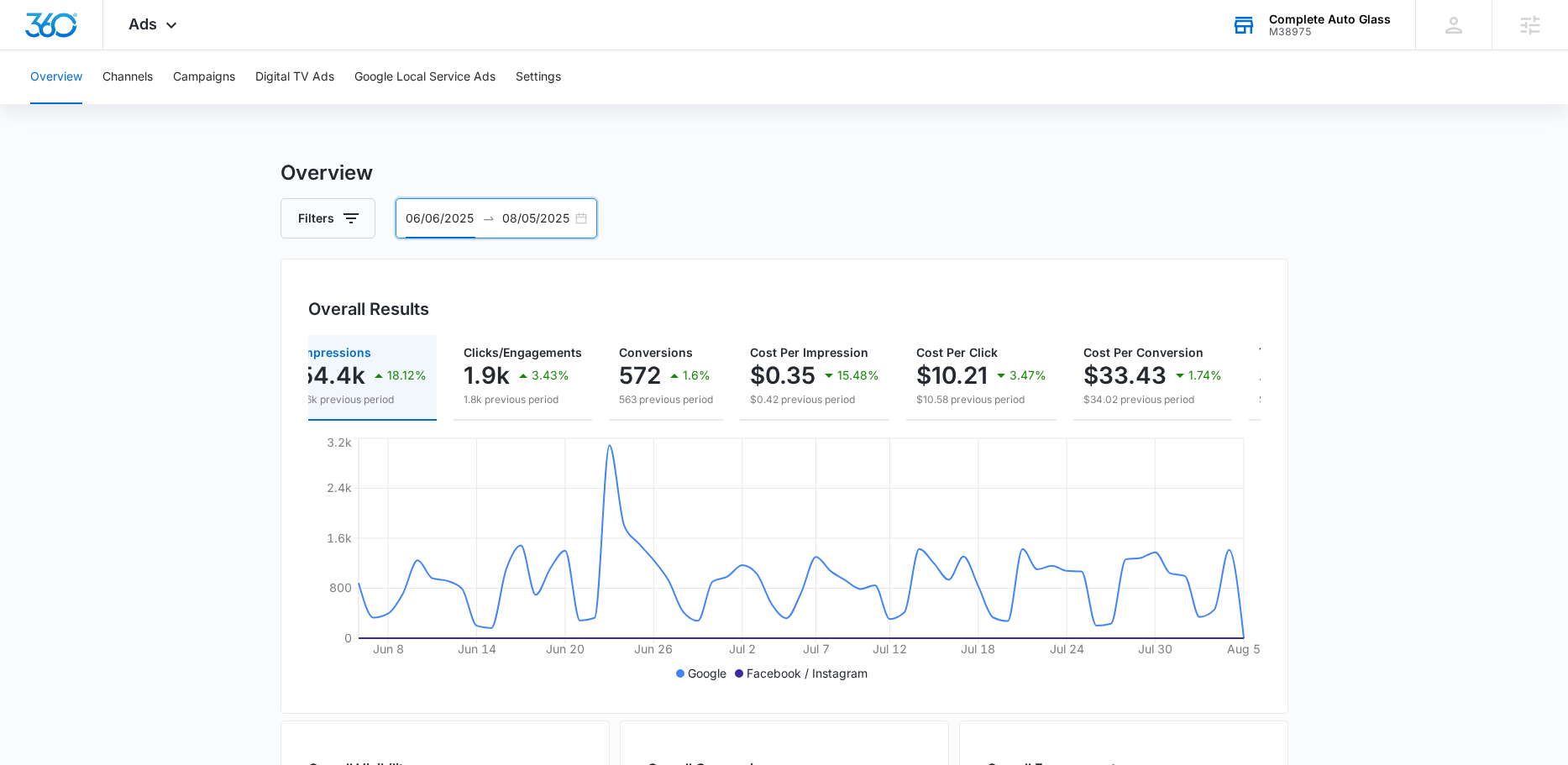click on "06/06/2025 08/05/2025" at bounding box center [496, 218] 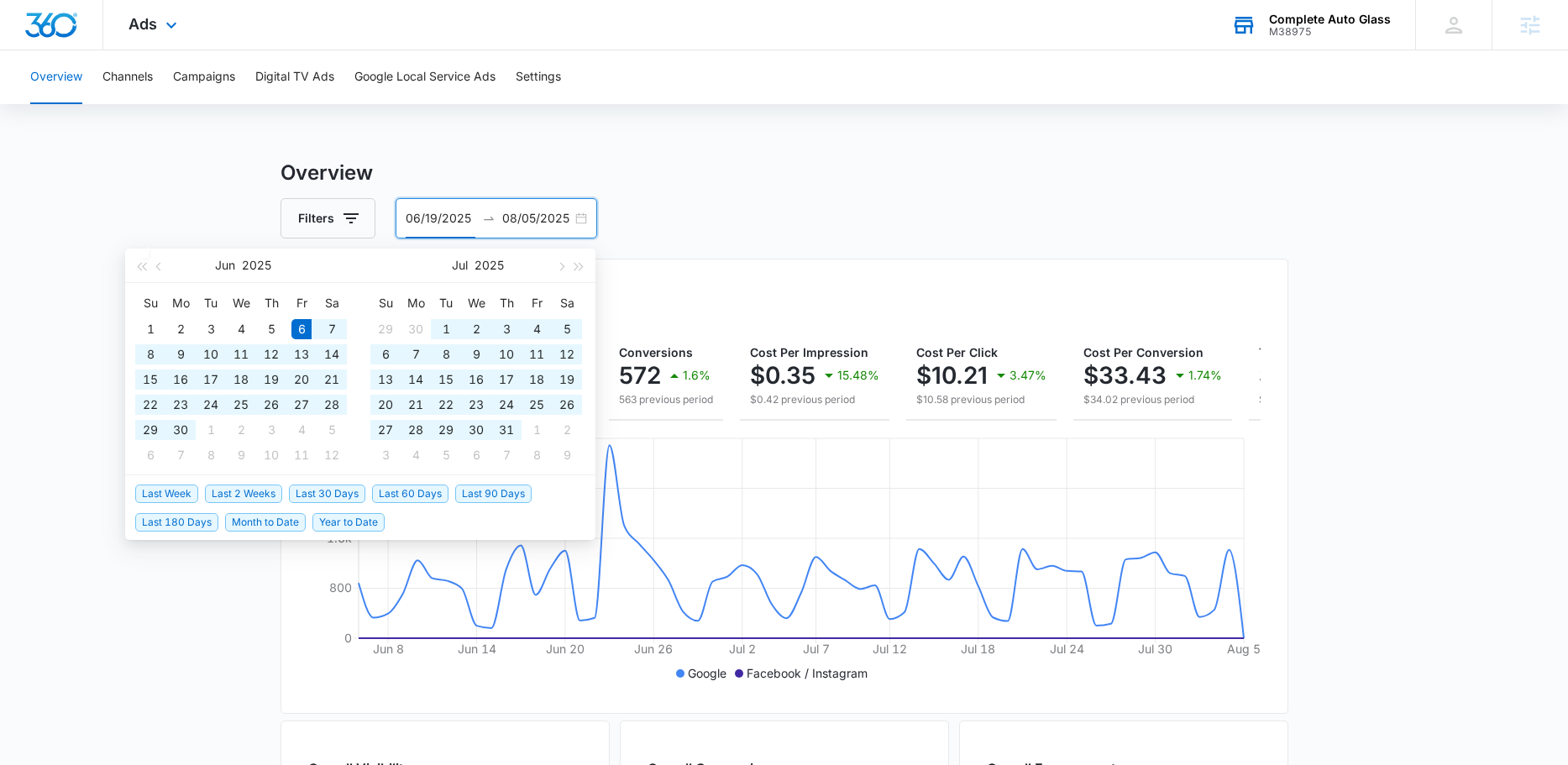 type on "06/06/2025" 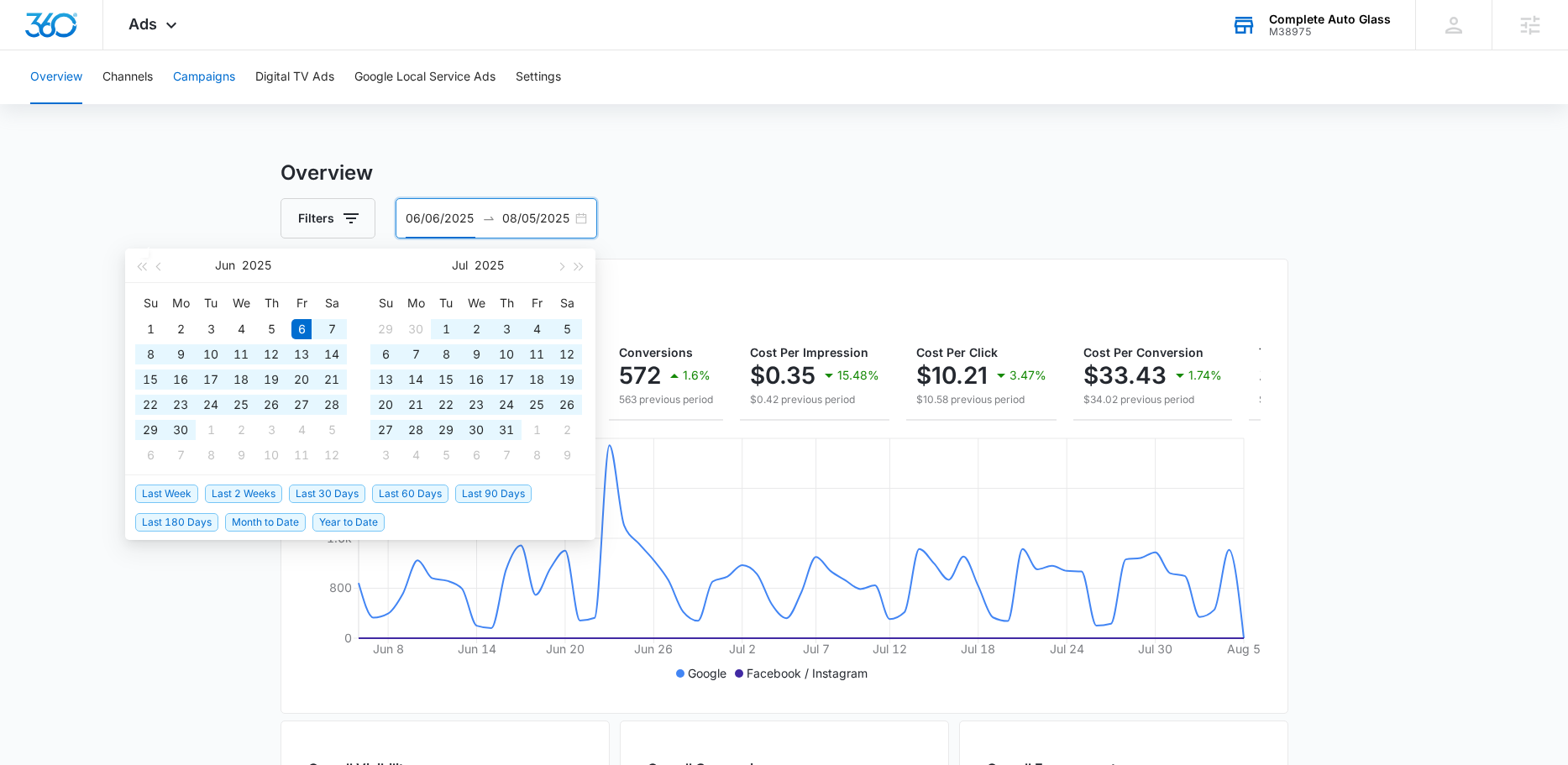 click on "Campaigns" at bounding box center [204, 77] 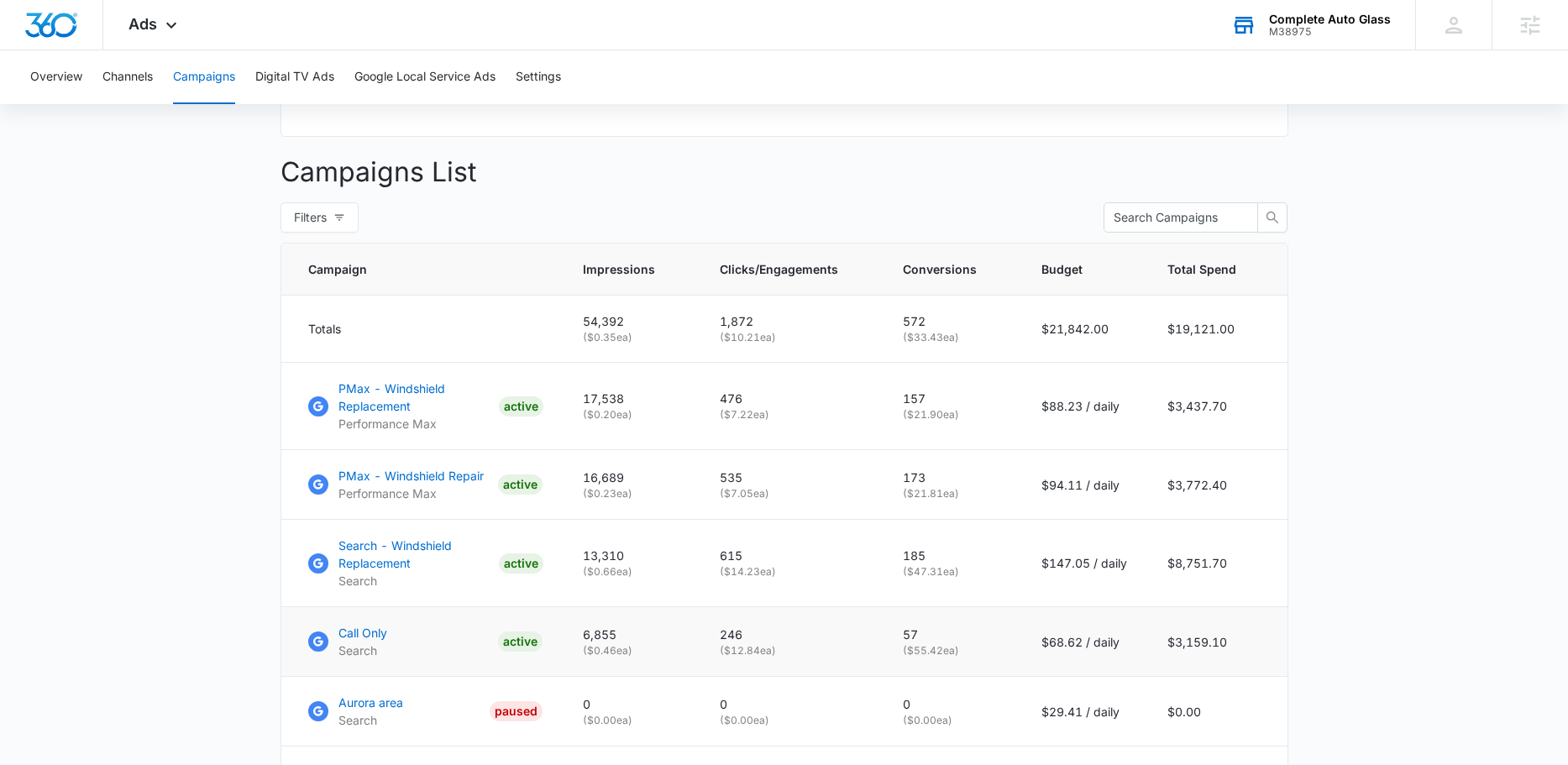 scroll, scrollTop: 591, scrollLeft: 0, axis: vertical 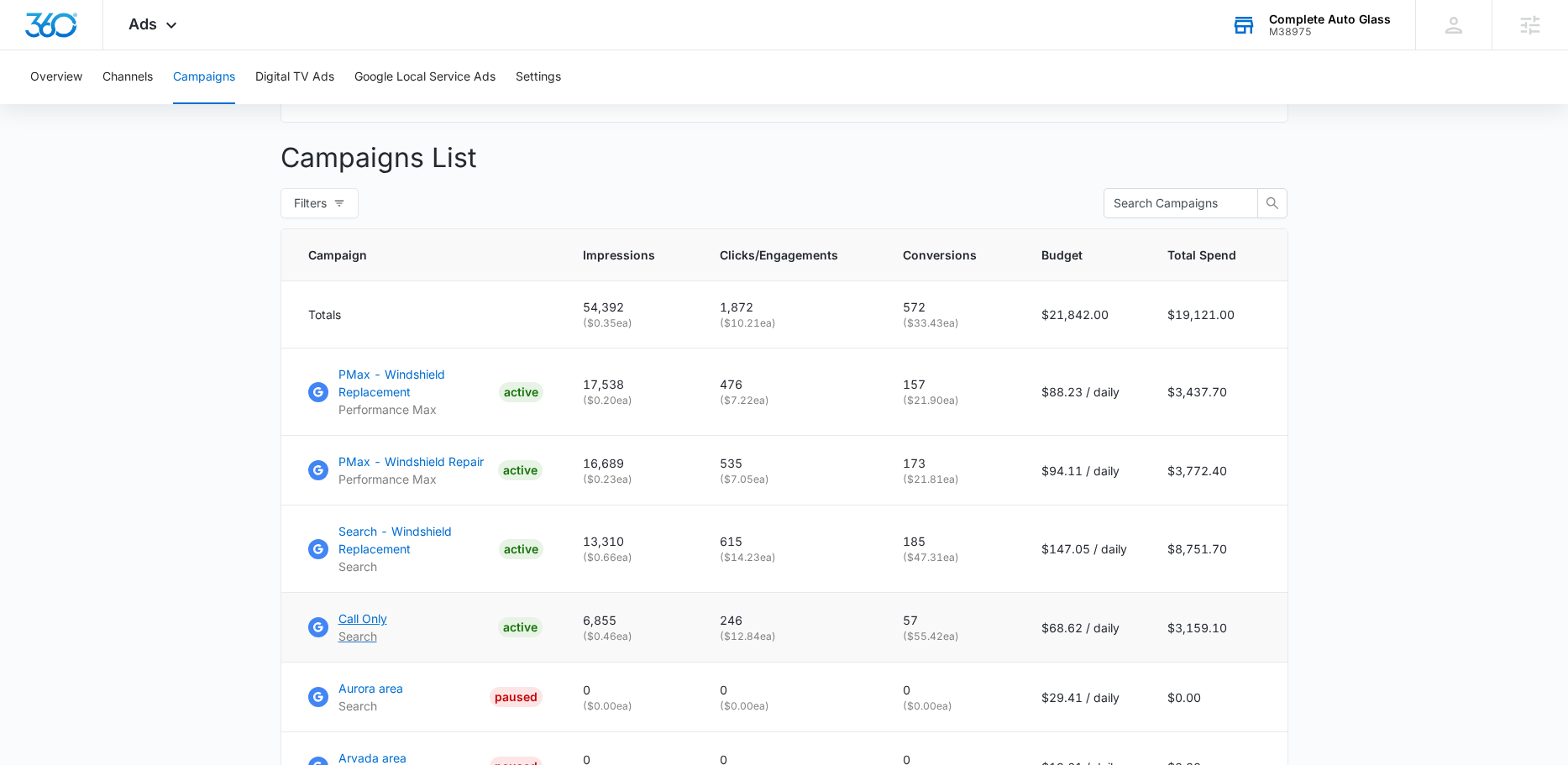 click on "Call Only" at bounding box center [363, 618] 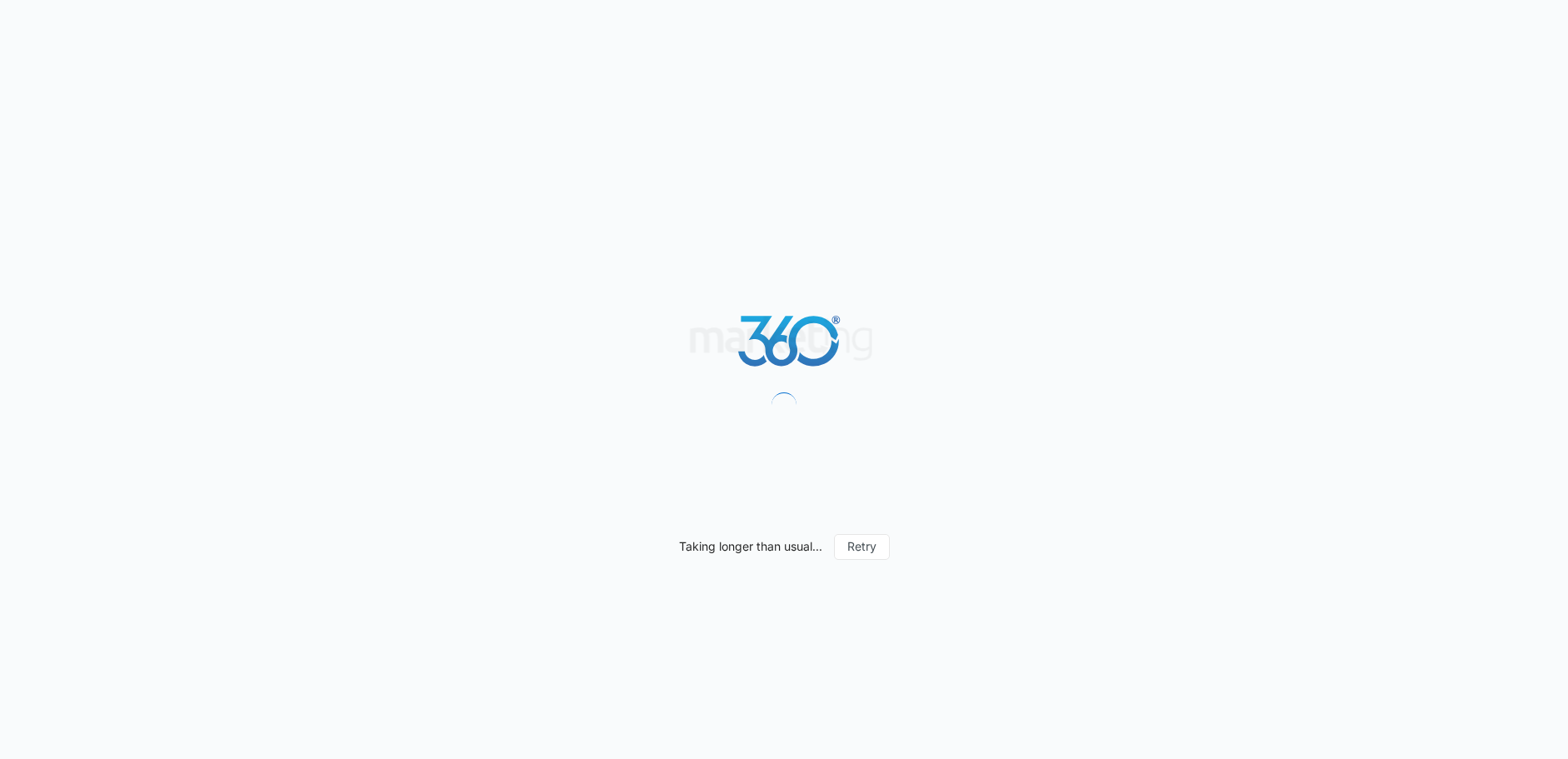 scroll, scrollTop: 0, scrollLeft: 0, axis: both 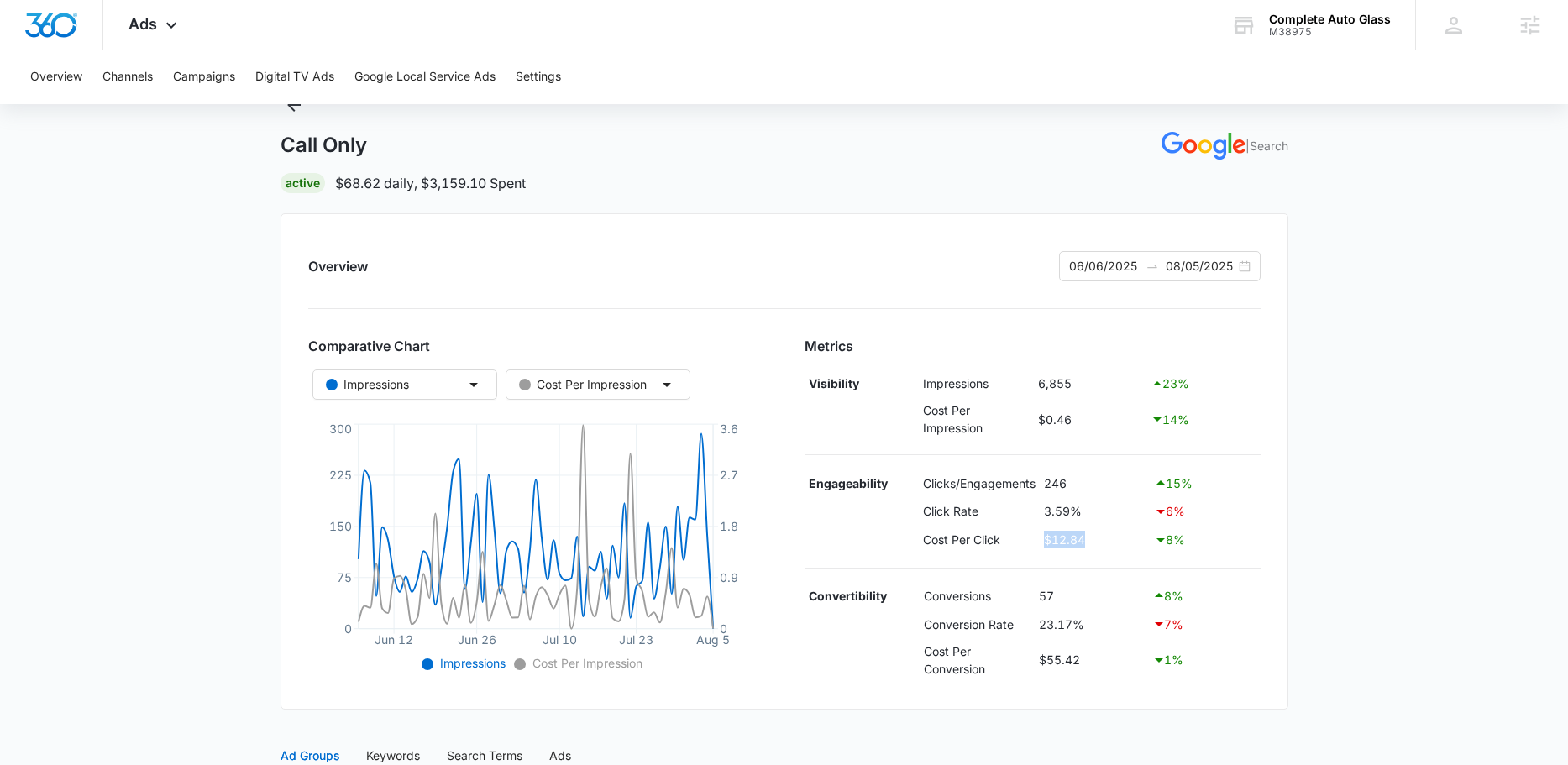 drag, startPoint x: 1044, startPoint y: 539, endPoint x: 1099, endPoint y: 544, distance: 55.22681 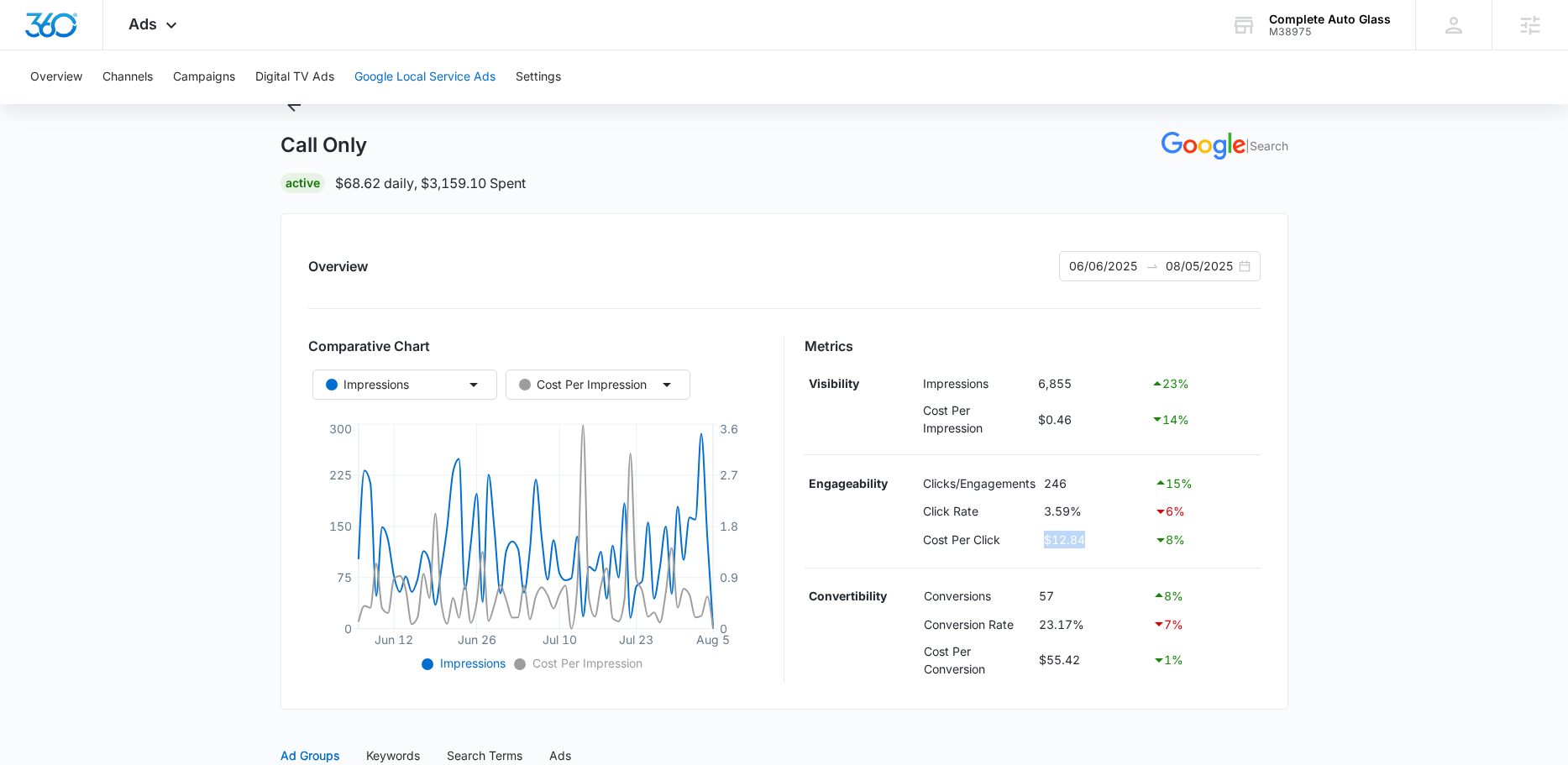 click on "Google Local Service Ads" at bounding box center (425, 77) 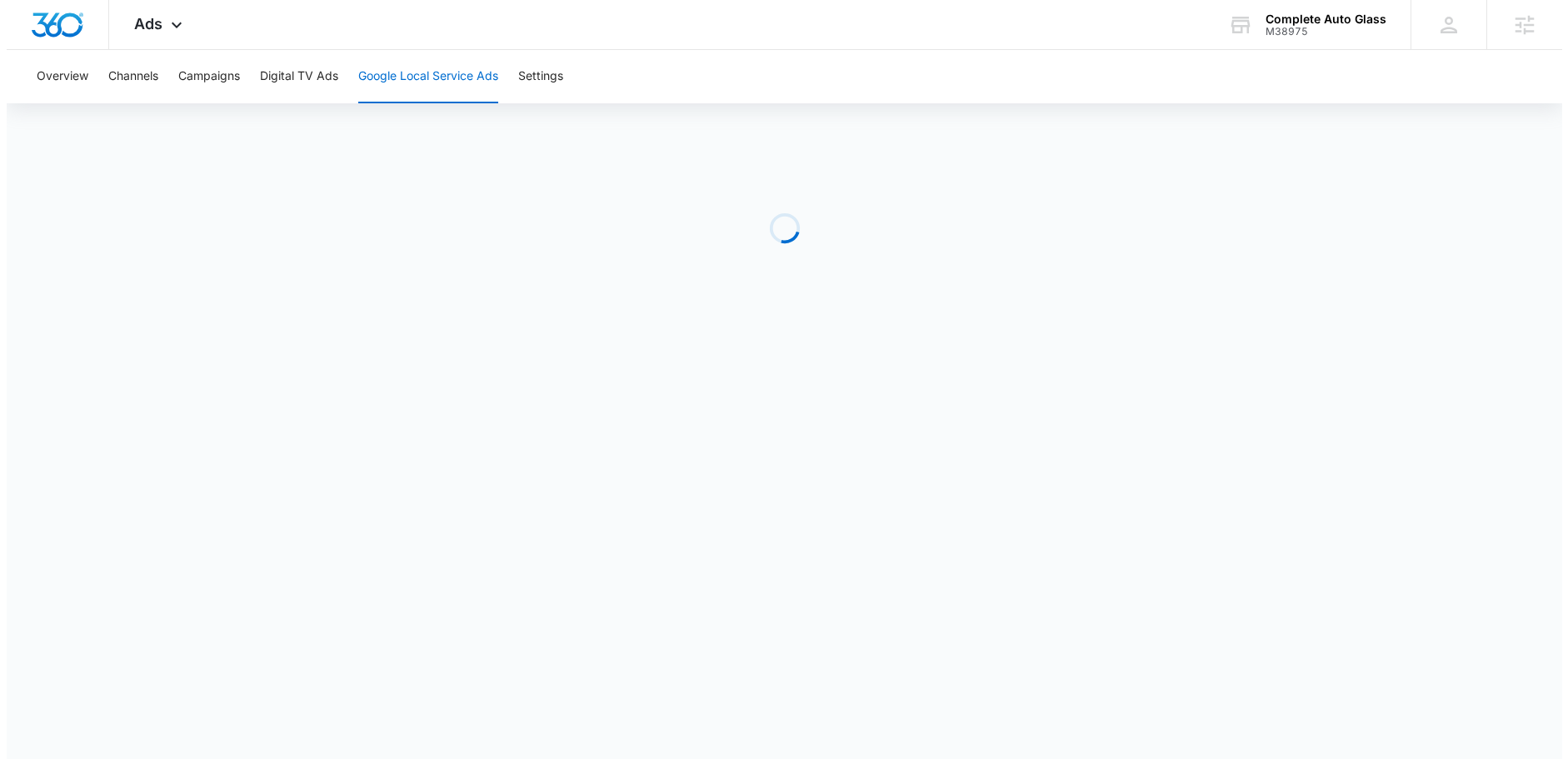 scroll, scrollTop: 0, scrollLeft: 0, axis: both 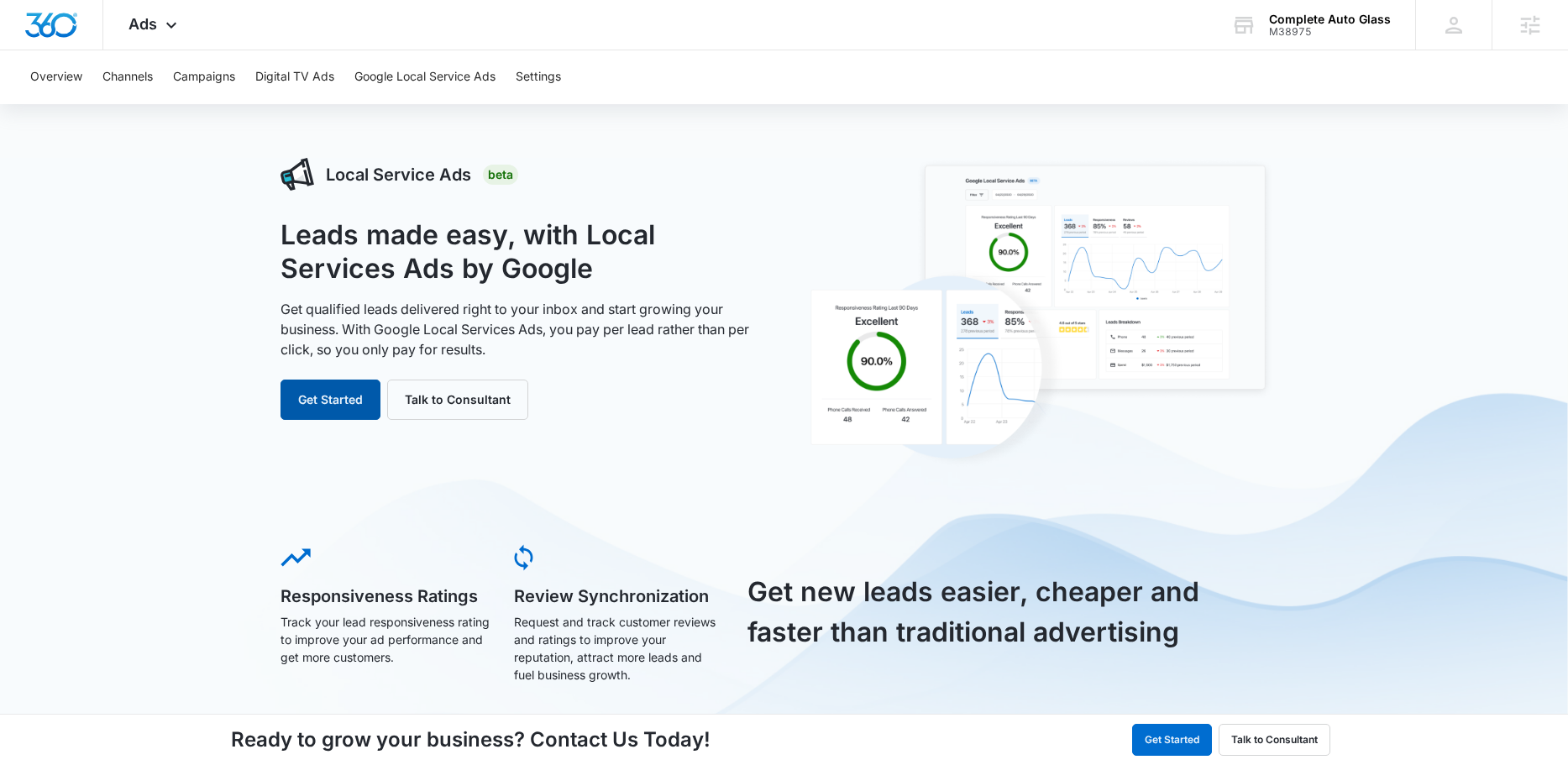 click on "Get Started" at bounding box center [330, 400] 